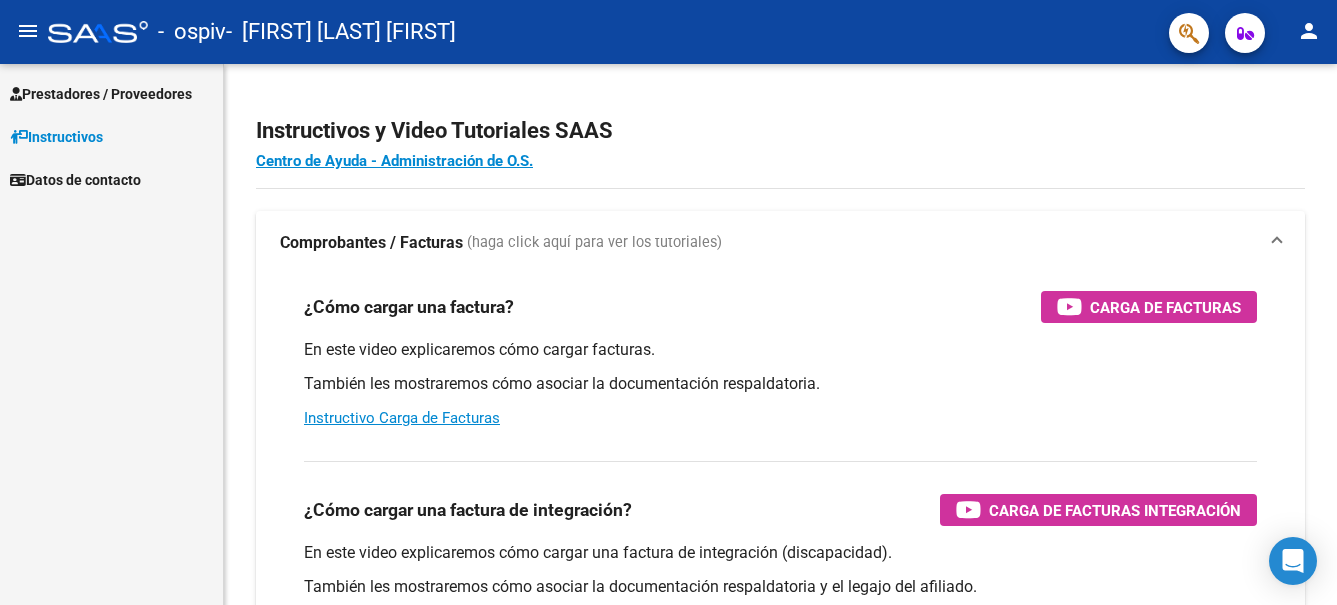 scroll, scrollTop: 0, scrollLeft: 0, axis: both 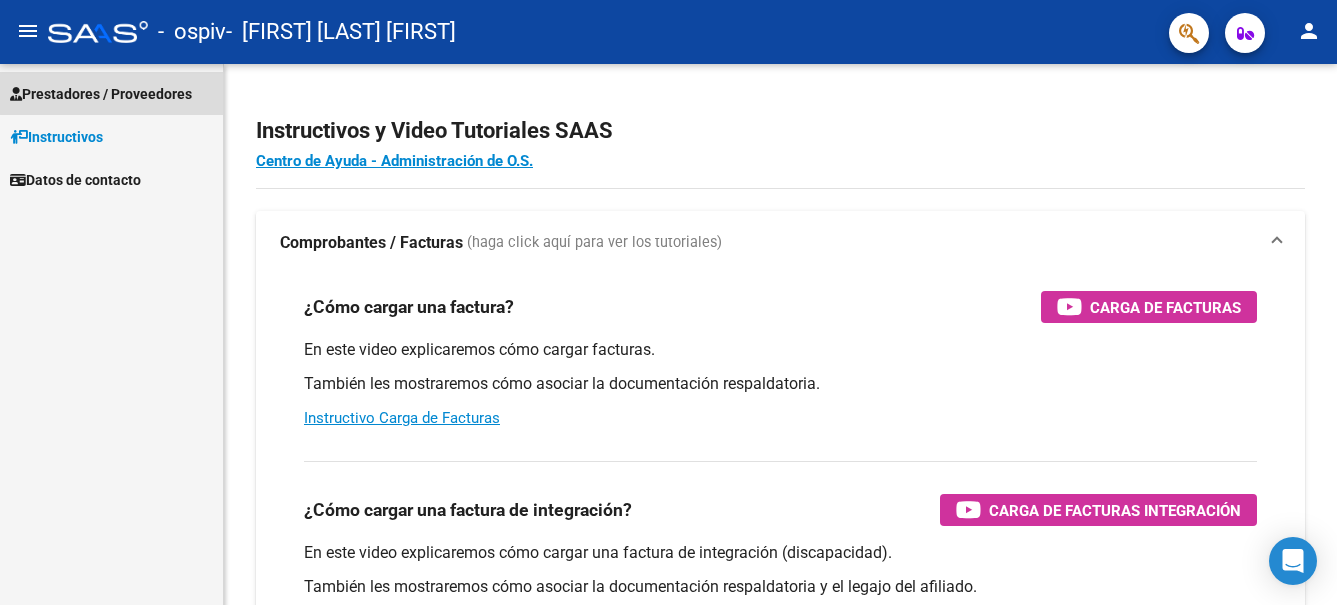 click on "Prestadores / Proveedores" at bounding box center (101, 94) 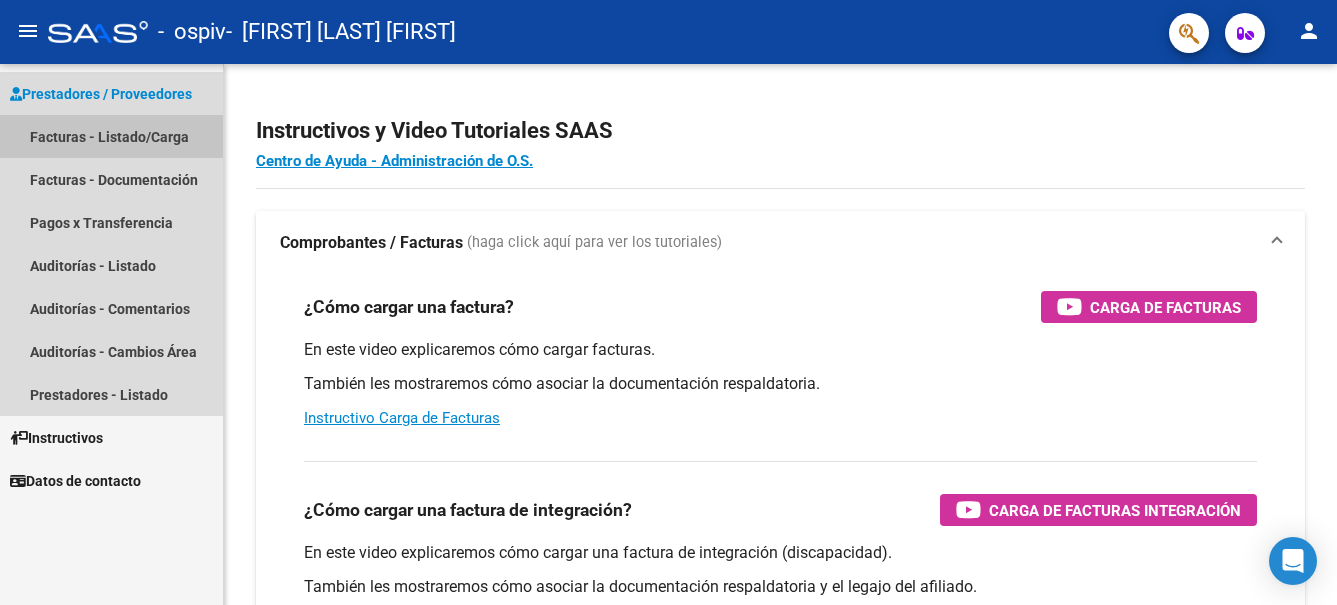 click on "Facturas - Listado/Carga" at bounding box center [111, 136] 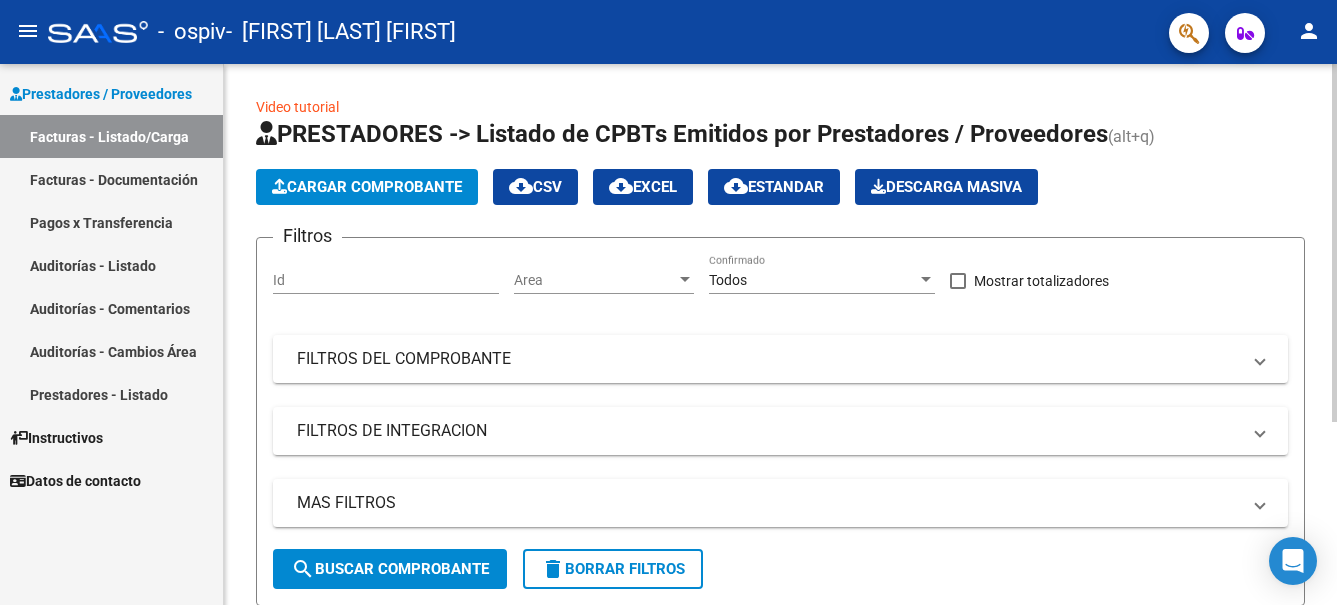 click on "Cargar Comprobante" 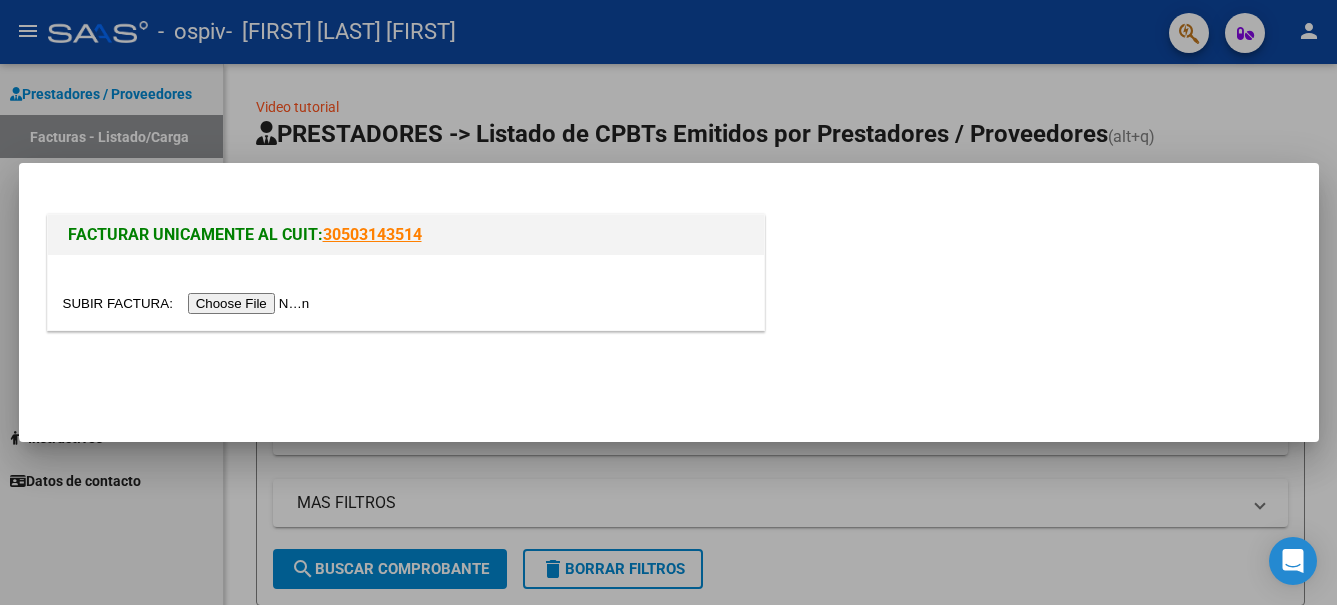 click at bounding box center [189, 303] 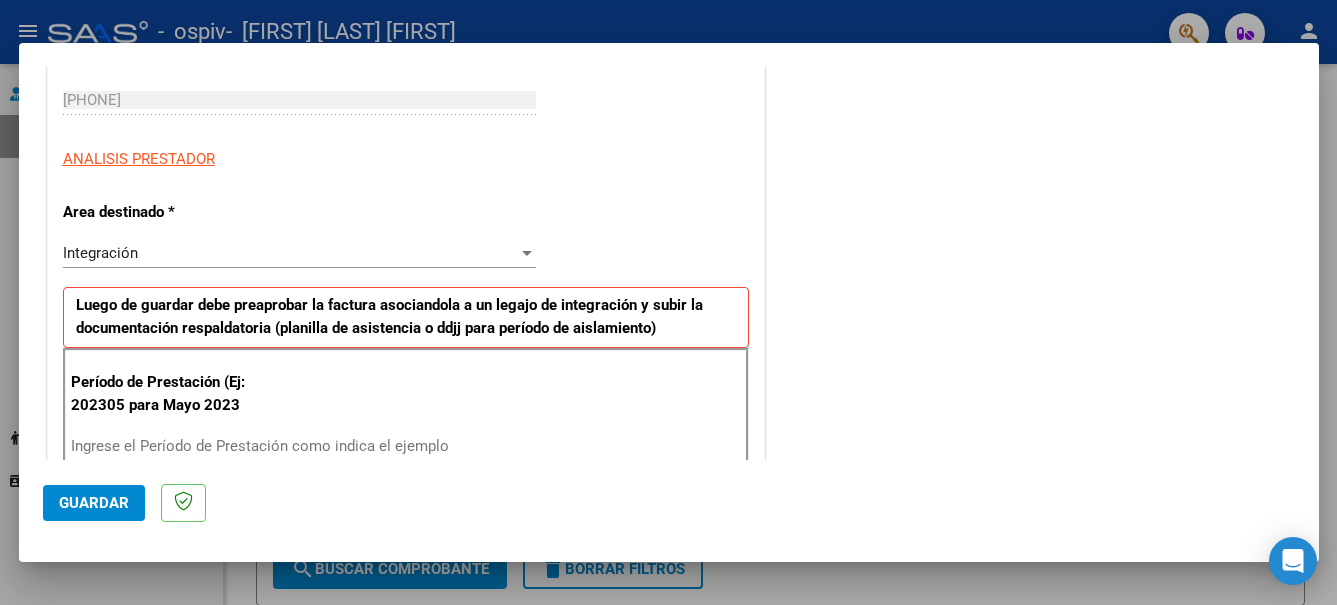 scroll, scrollTop: 400, scrollLeft: 0, axis: vertical 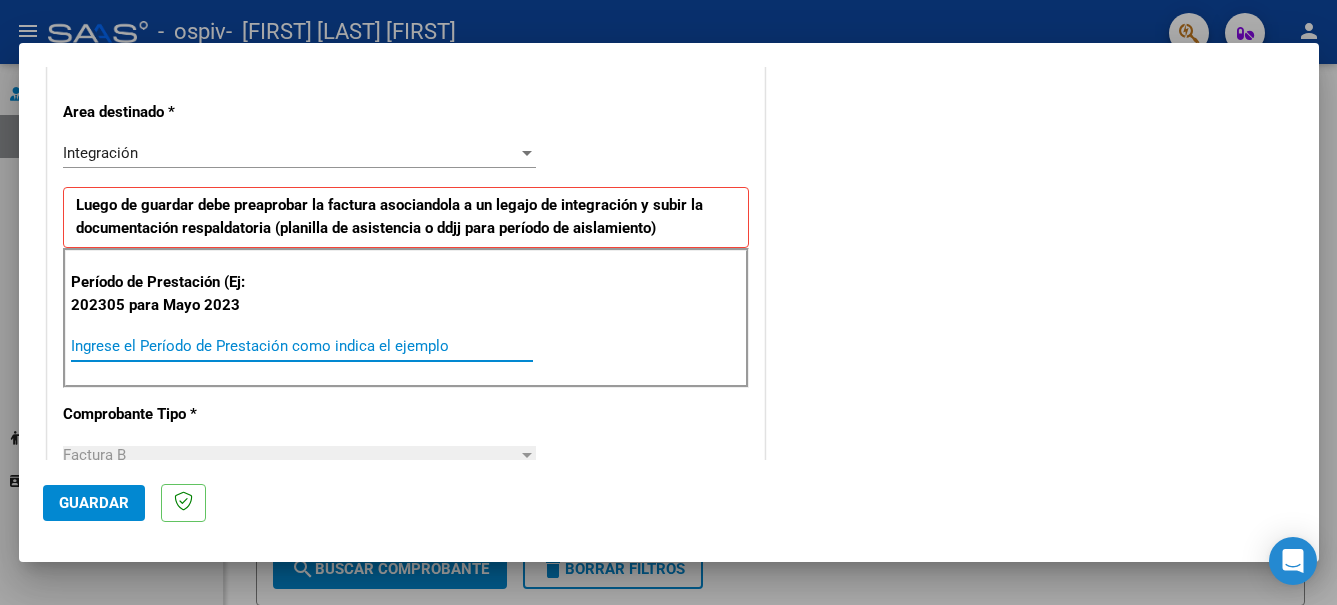 click on "Ingrese el Período de Prestación como indica el ejemplo" at bounding box center (302, 346) 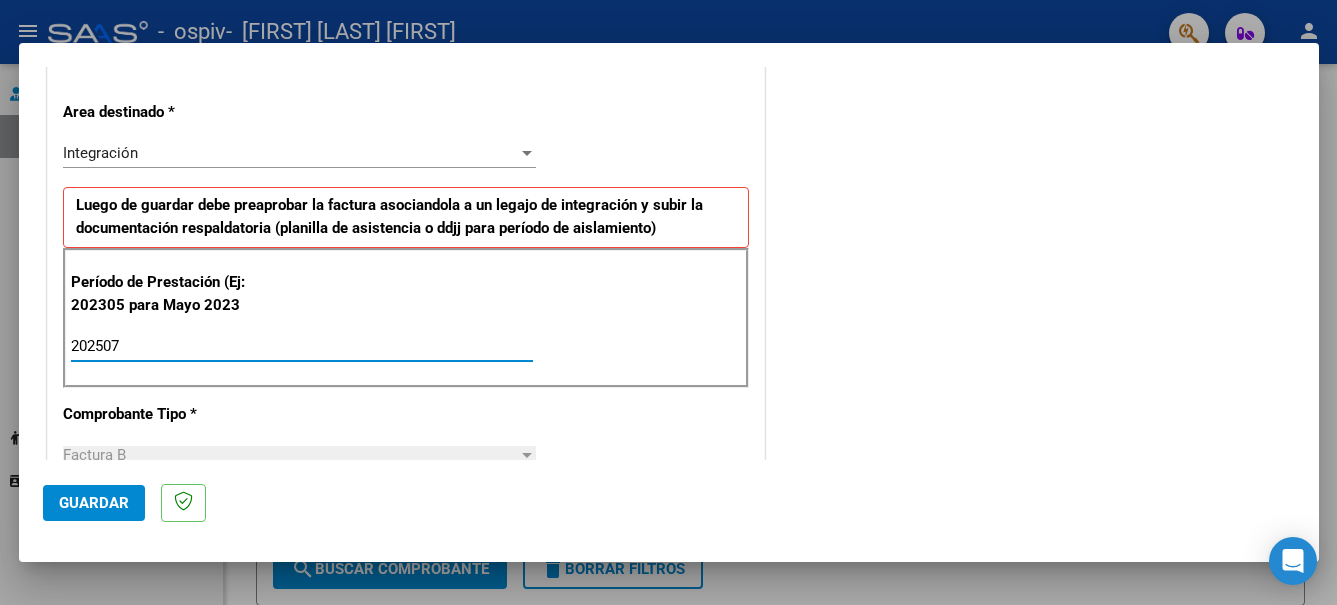 type on "202507" 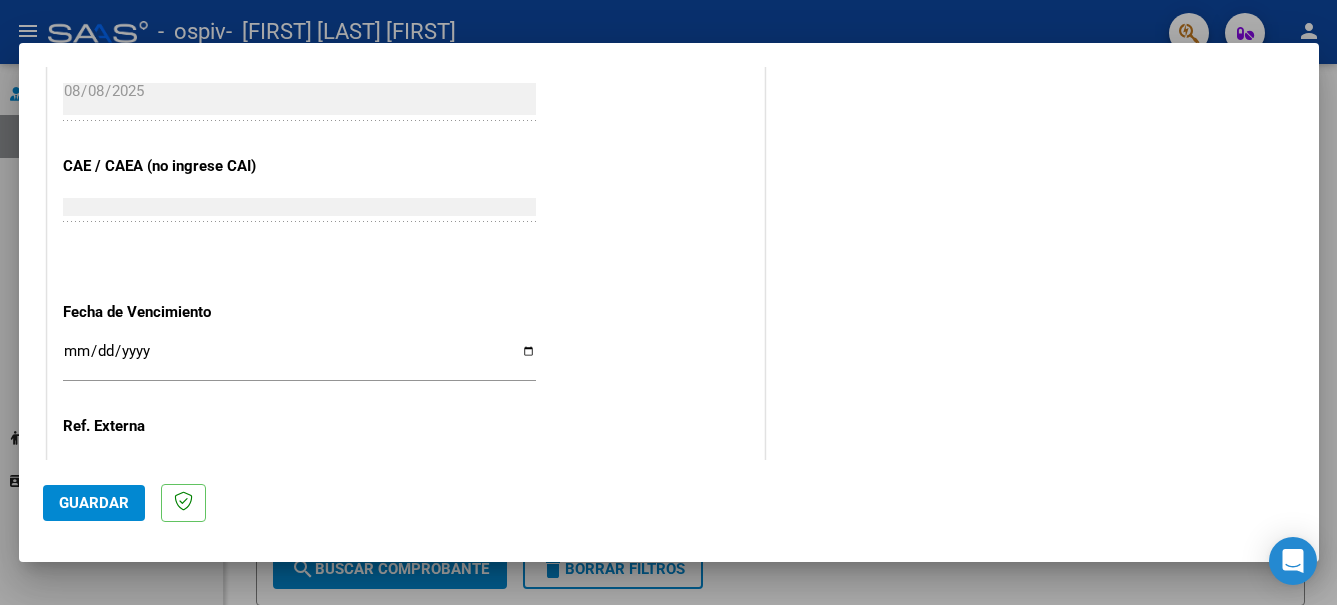 scroll, scrollTop: 1200, scrollLeft: 0, axis: vertical 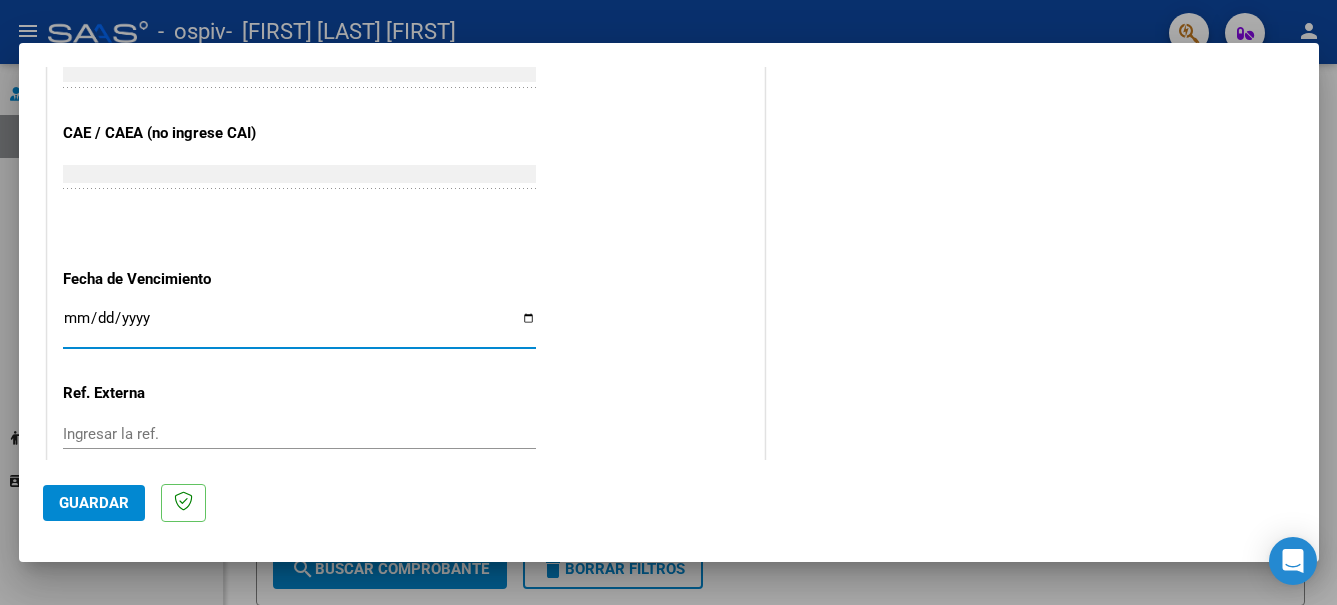 click on "Ingresar la fecha" at bounding box center [299, 326] 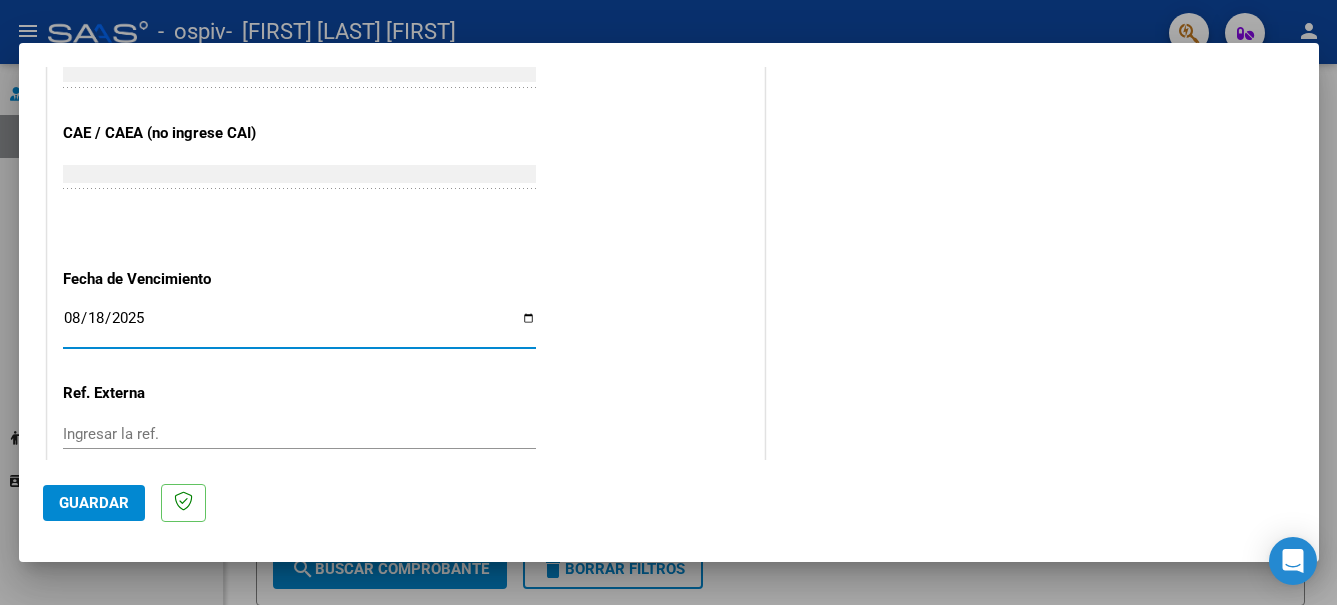 type on "2025-08-18" 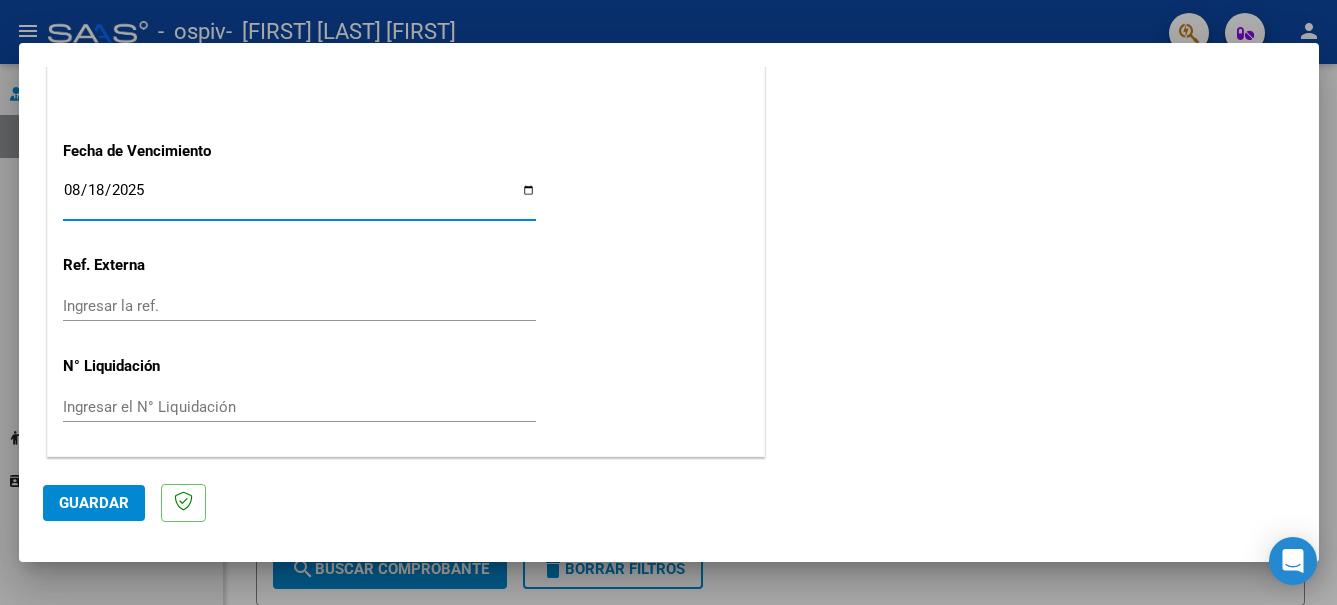 scroll, scrollTop: 1329, scrollLeft: 0, axis: vertical 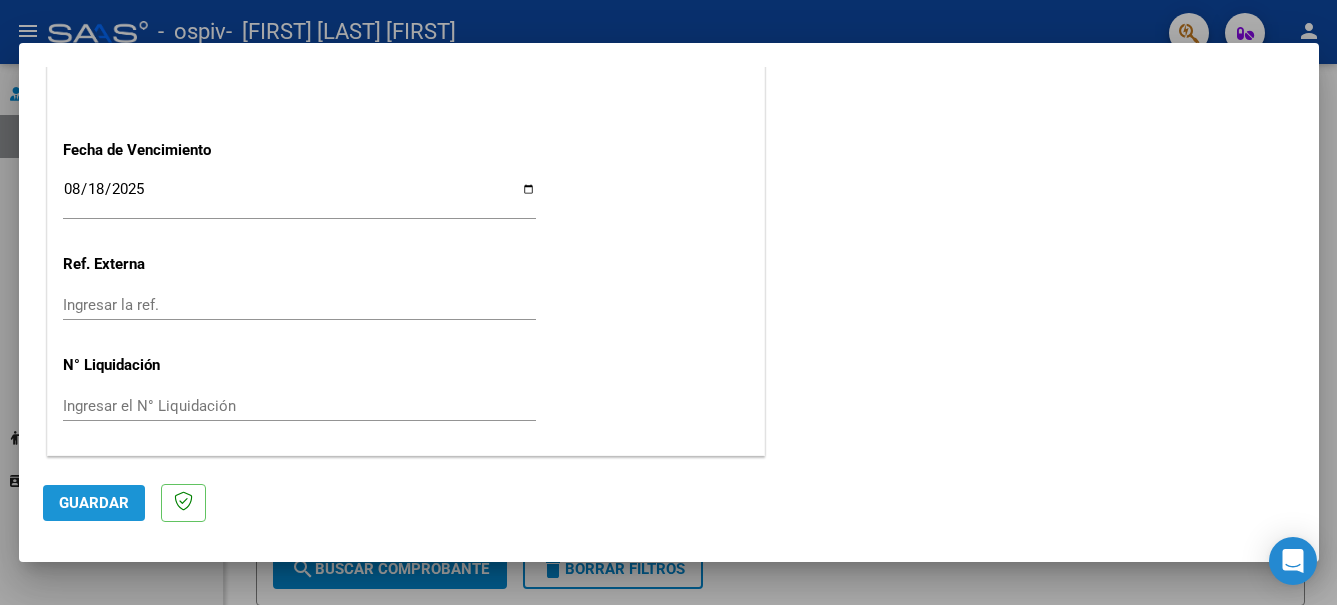 click on "Guardar" 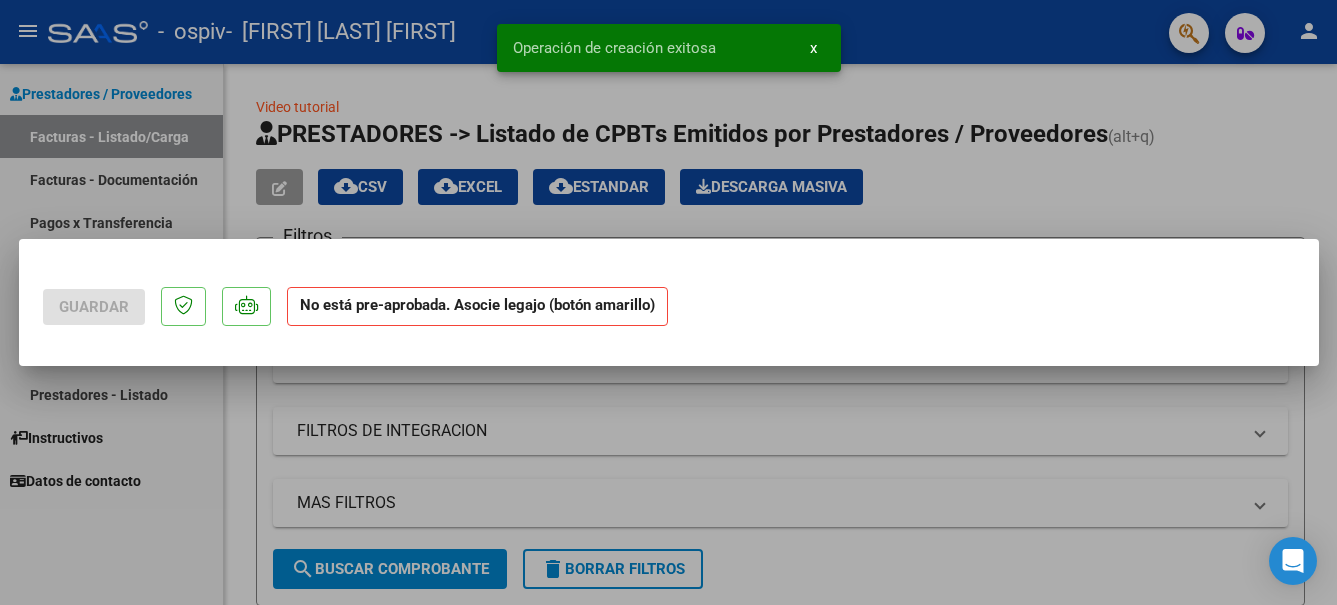 scroll, scrollTop: 0, scrollLeft: 0, axis: both 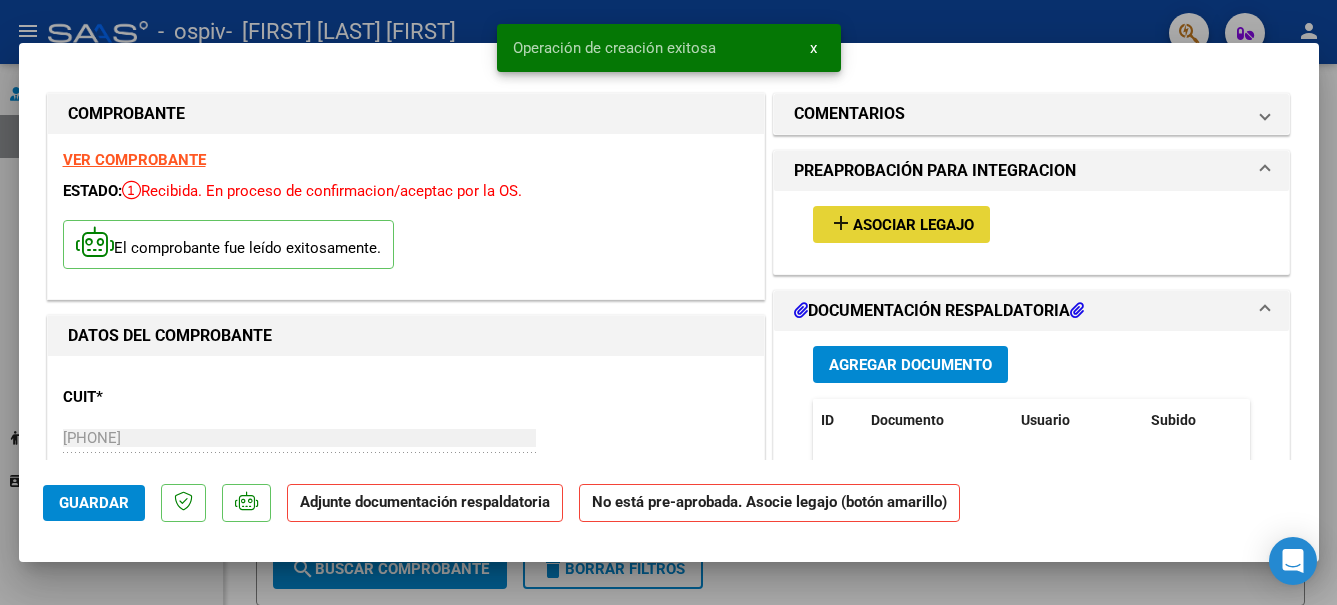 click on "add Asociar Legajo" at bounding box center (901, 224) 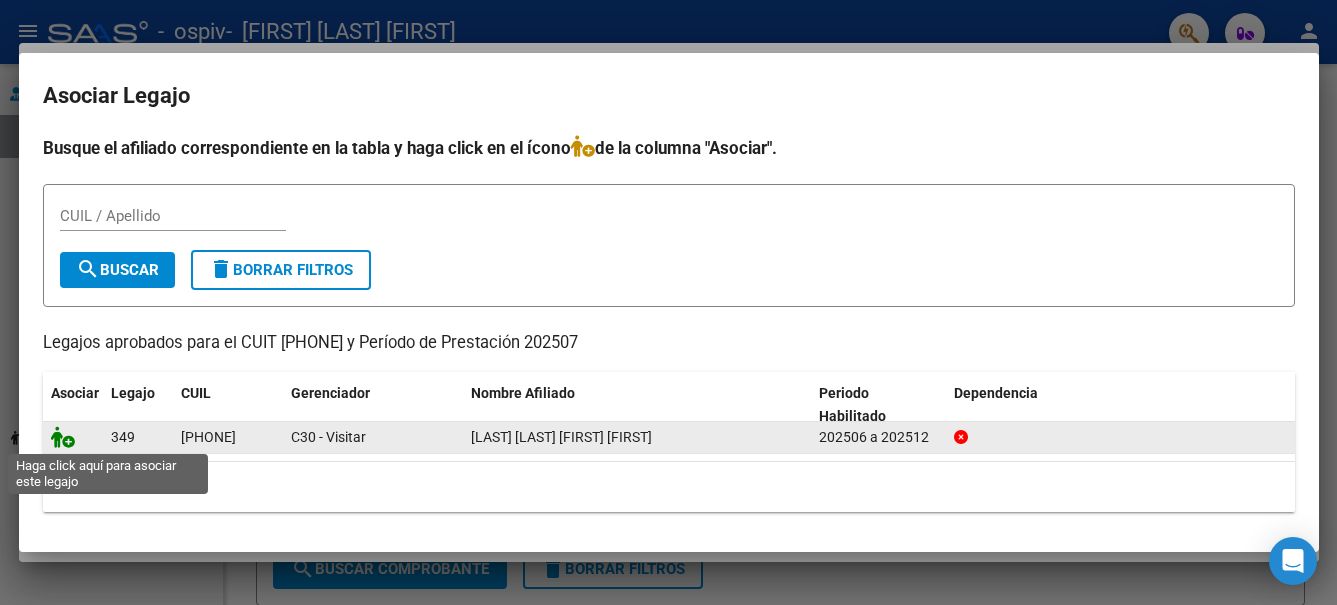 click 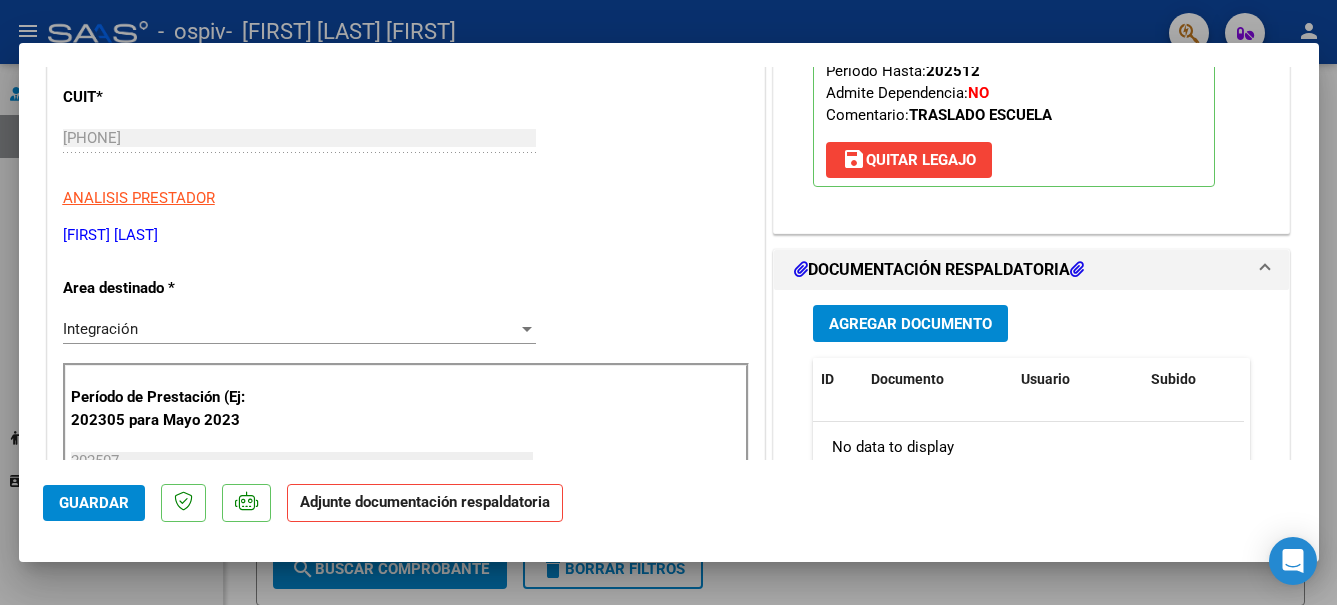 scroll, scrollTop: 400, scrollLeft: 0, axis: vertical 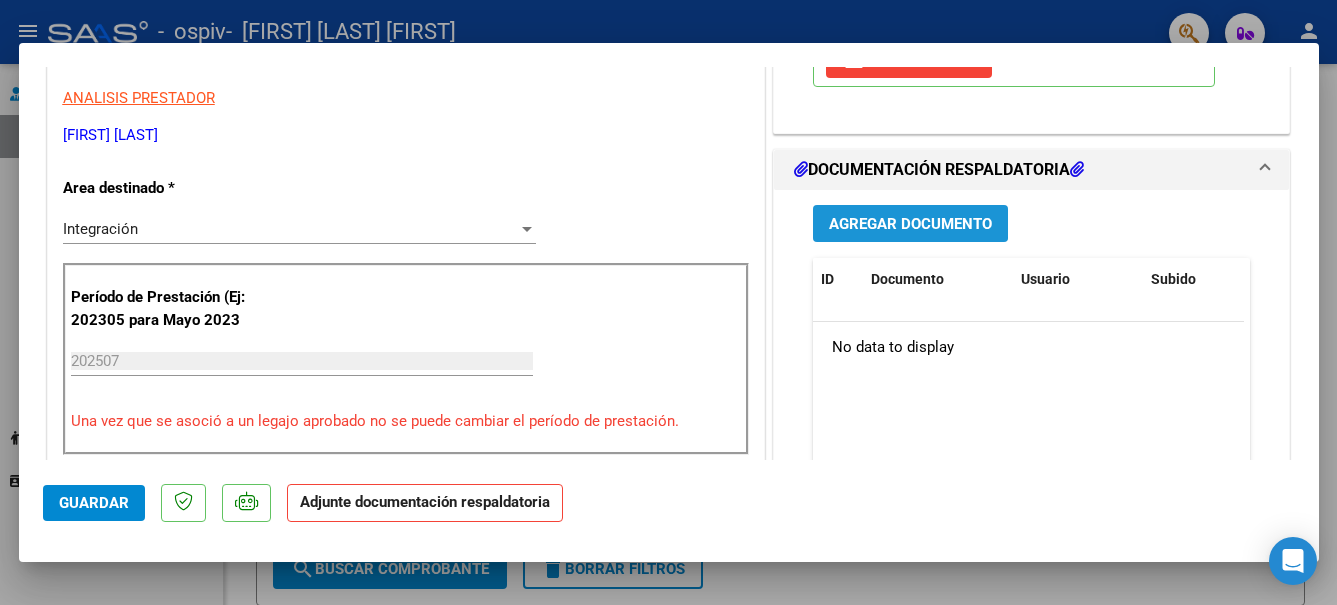 click on "Agregar Documento" at bounding box center (910, 224) 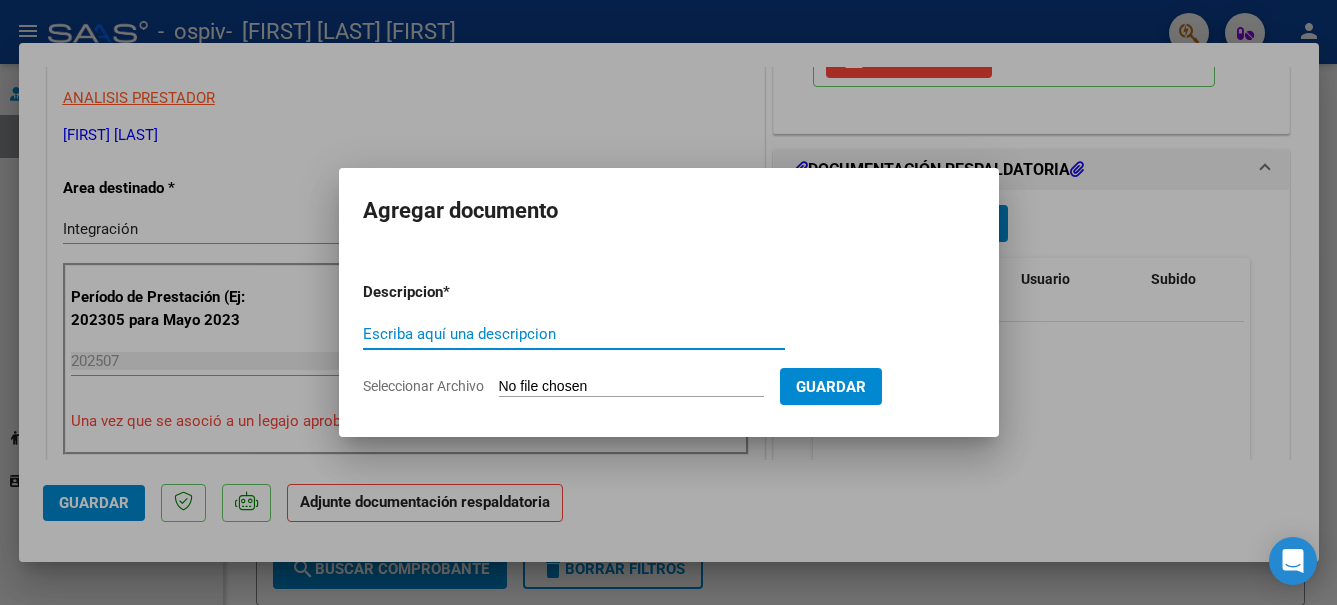 click on "Escriba aquí una descripcion" at bounding box center (574, 334) 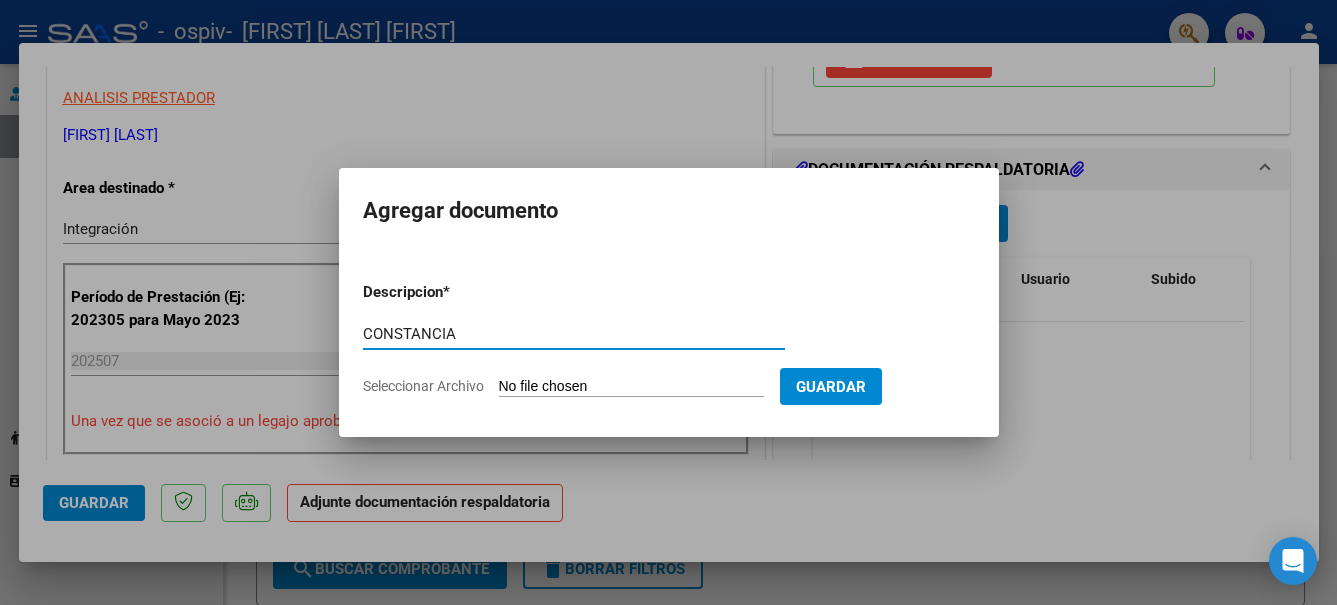 type on "CONSTANCIA" 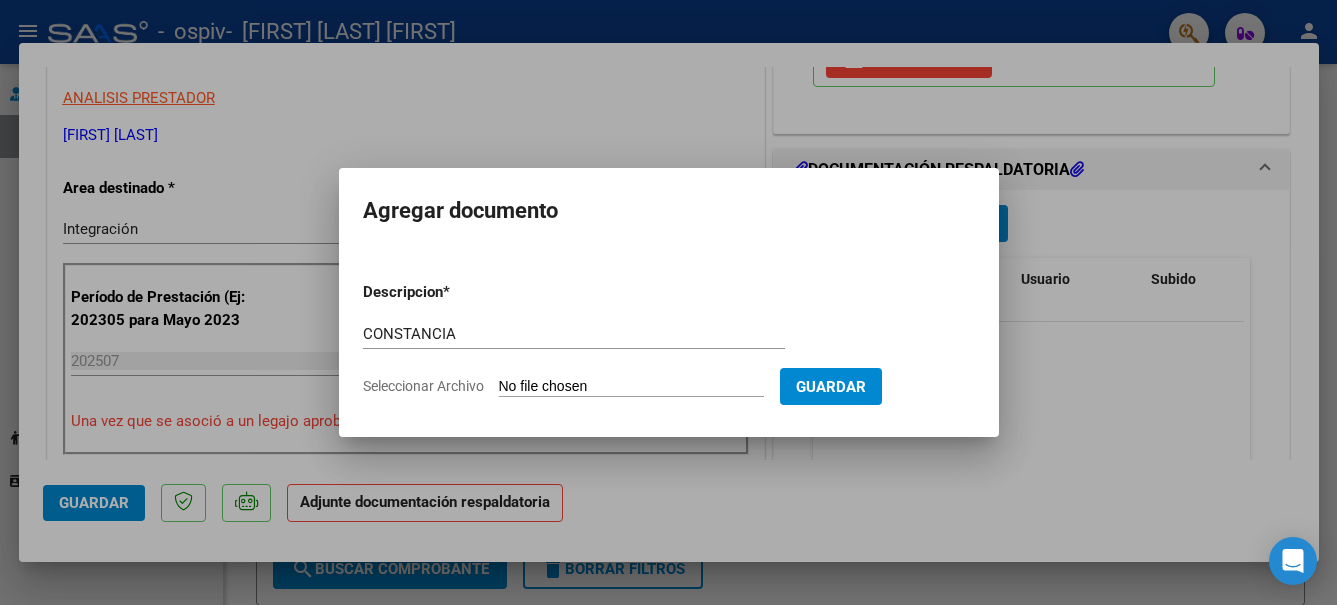 click on "Descripcion  *   CONSTANCIA Escriba aquí una descripcion  Seleccionar Archivo Guardar" at bounding box center [669, 339] 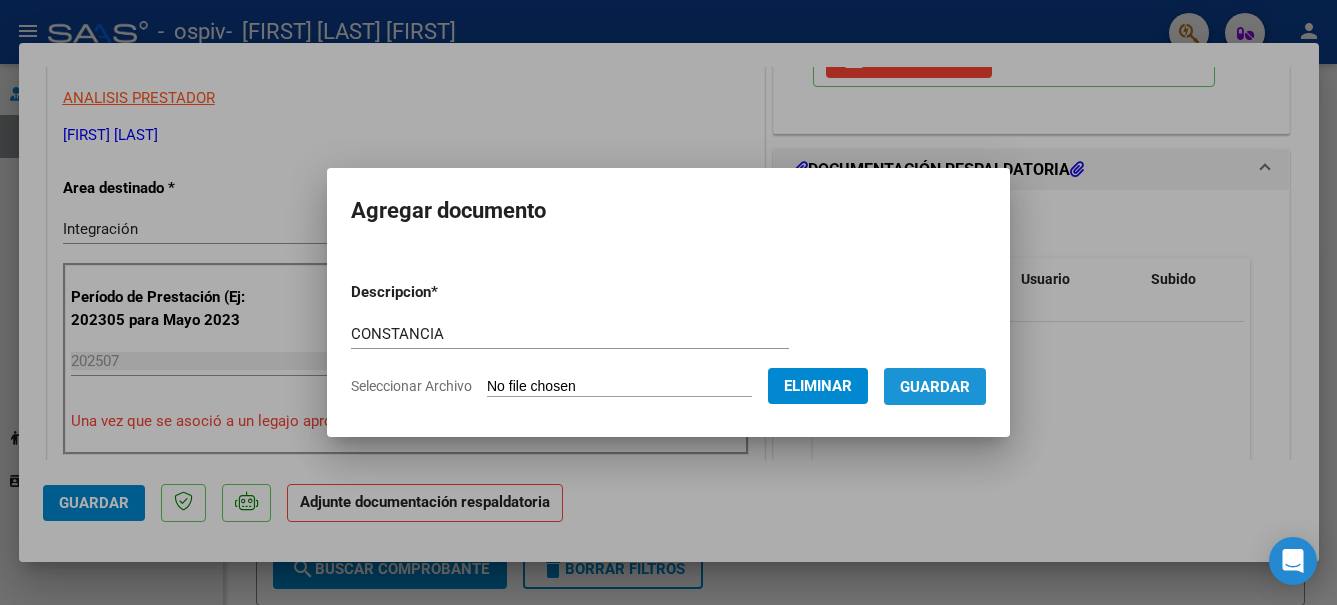 click on "Guardar" at bounding box center [935, 387] 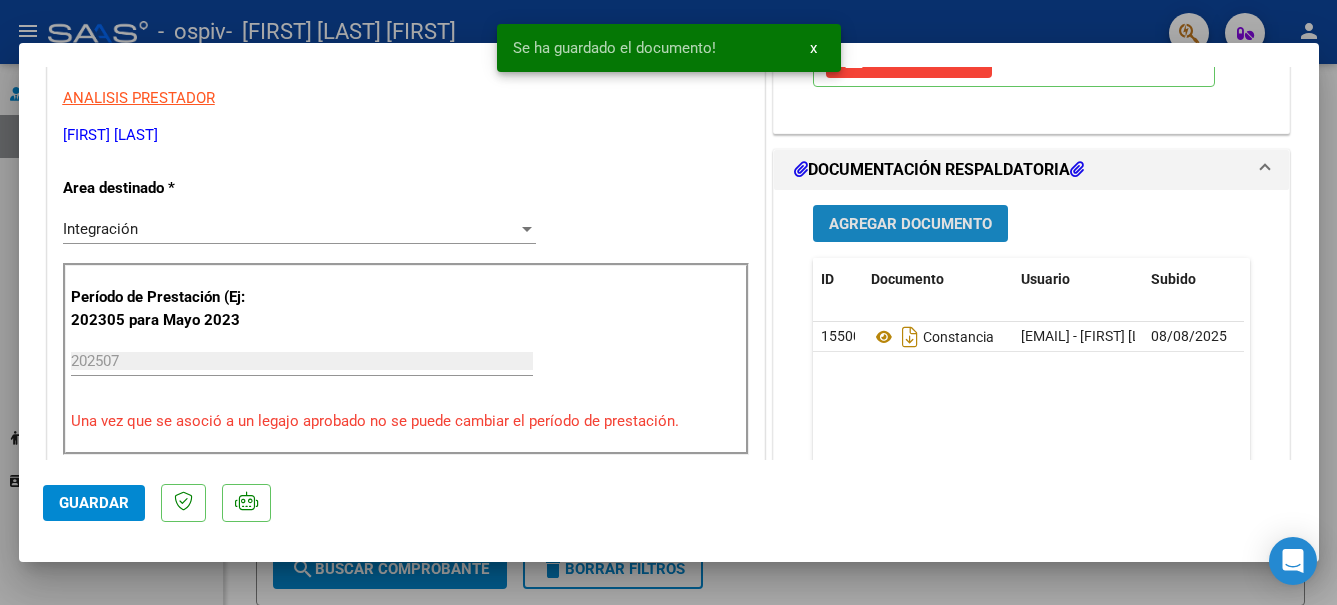 click on "Agregar Documento" at bounding box center [910, 224] 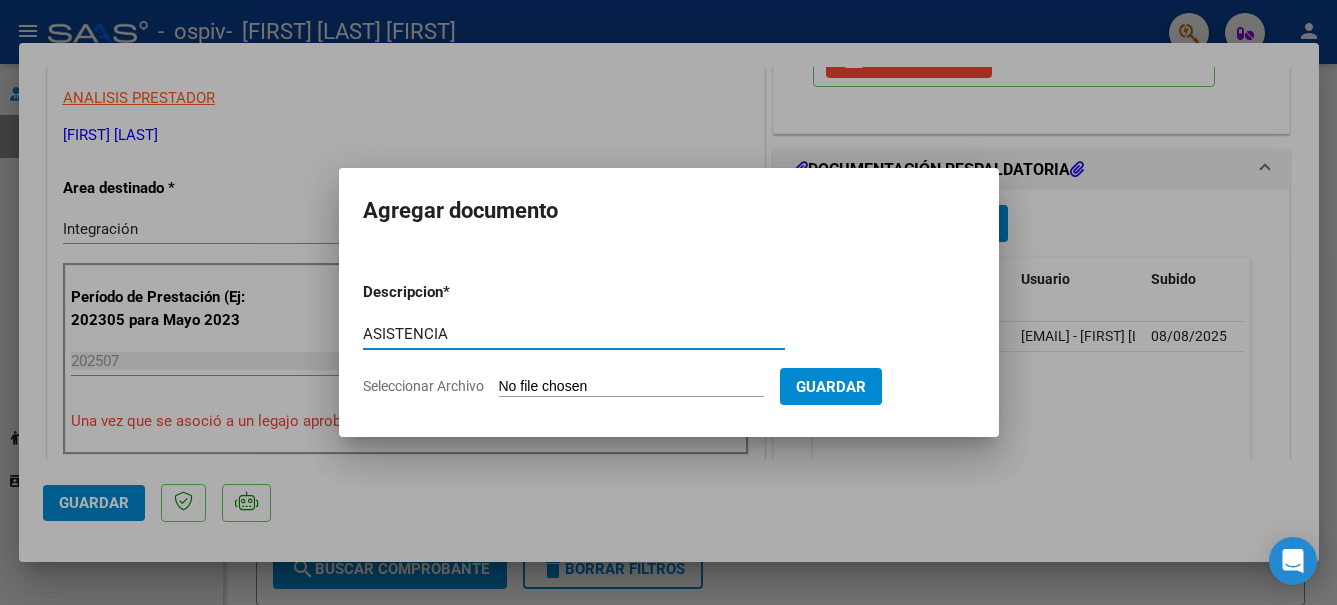 type on "ASISTENCIA" 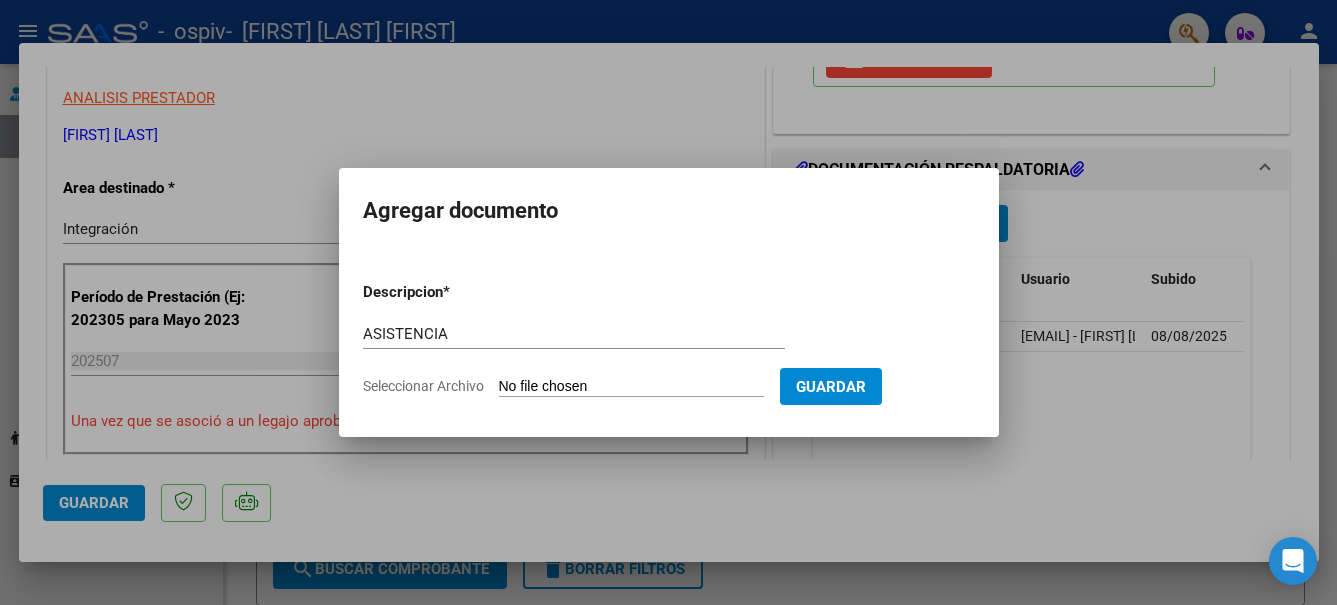 click on "Seleccionar Archivo" at bounding box center (631, 387) 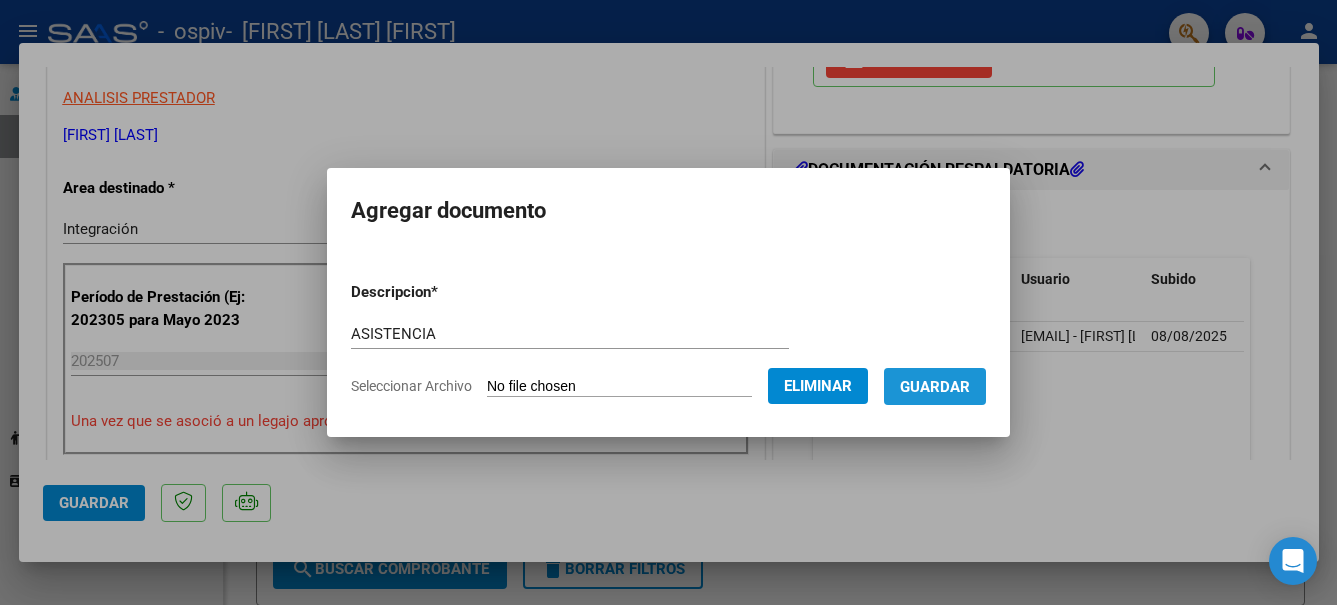 click on "Guardar" at bounding box center (935, 387) 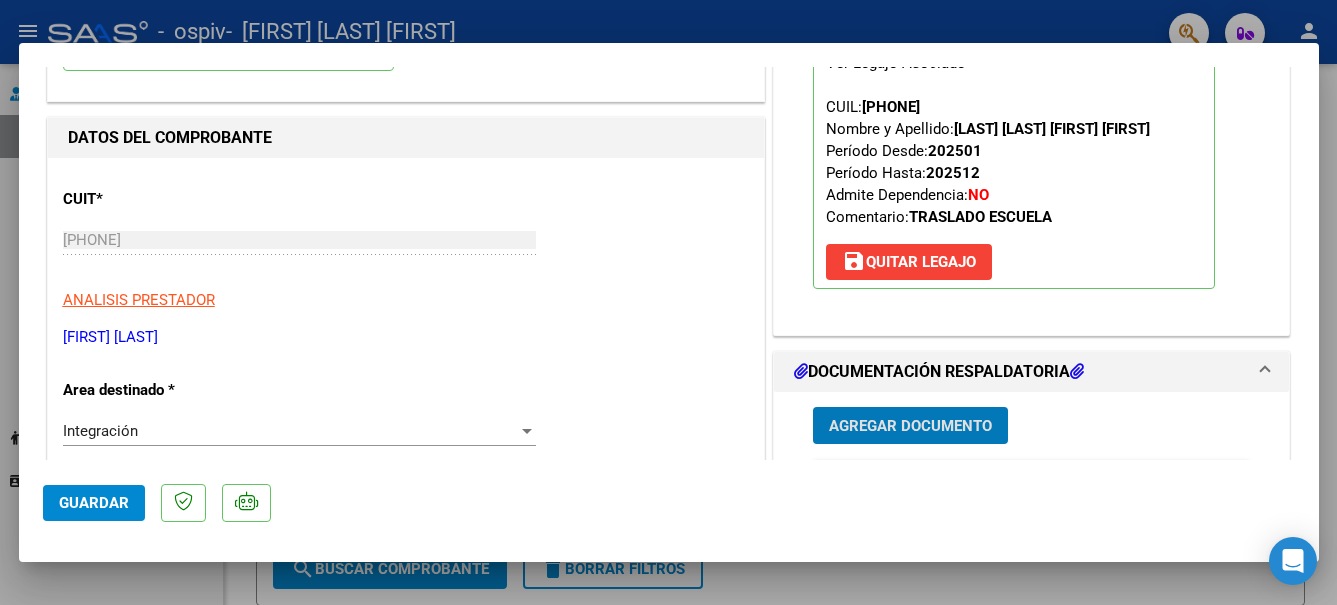 scroll, scrollTop: 200, scrollLeft: 0, axis: vertical 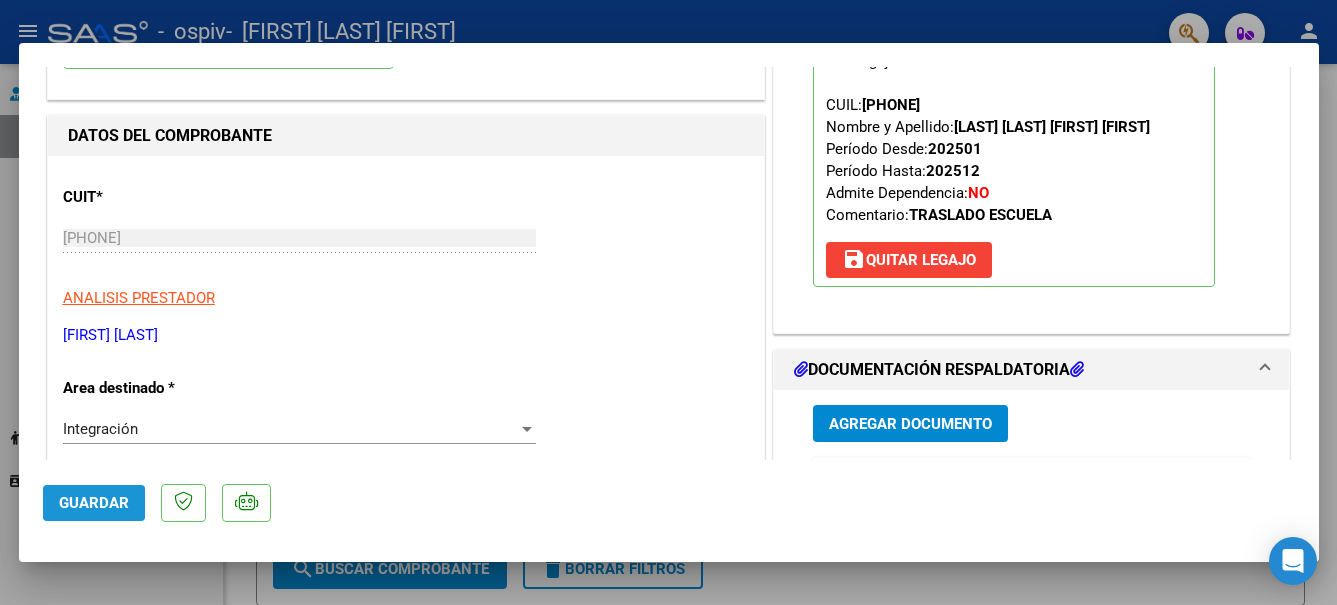 click on "Guardar" 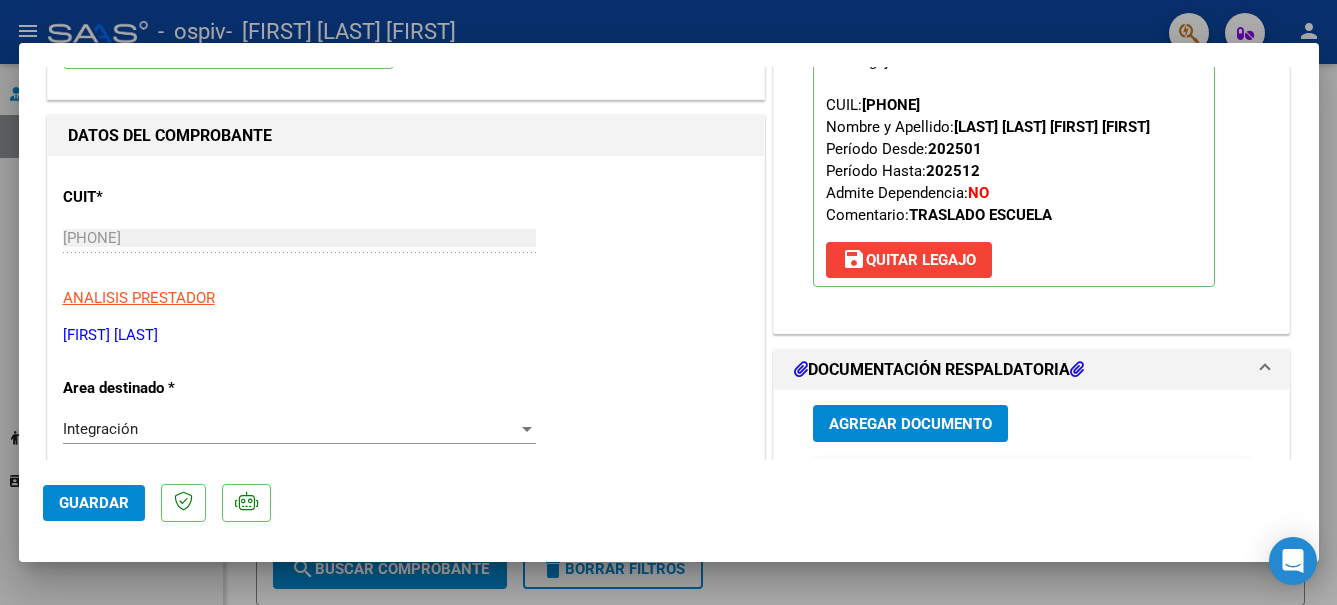click at bounding box center [668, 302] 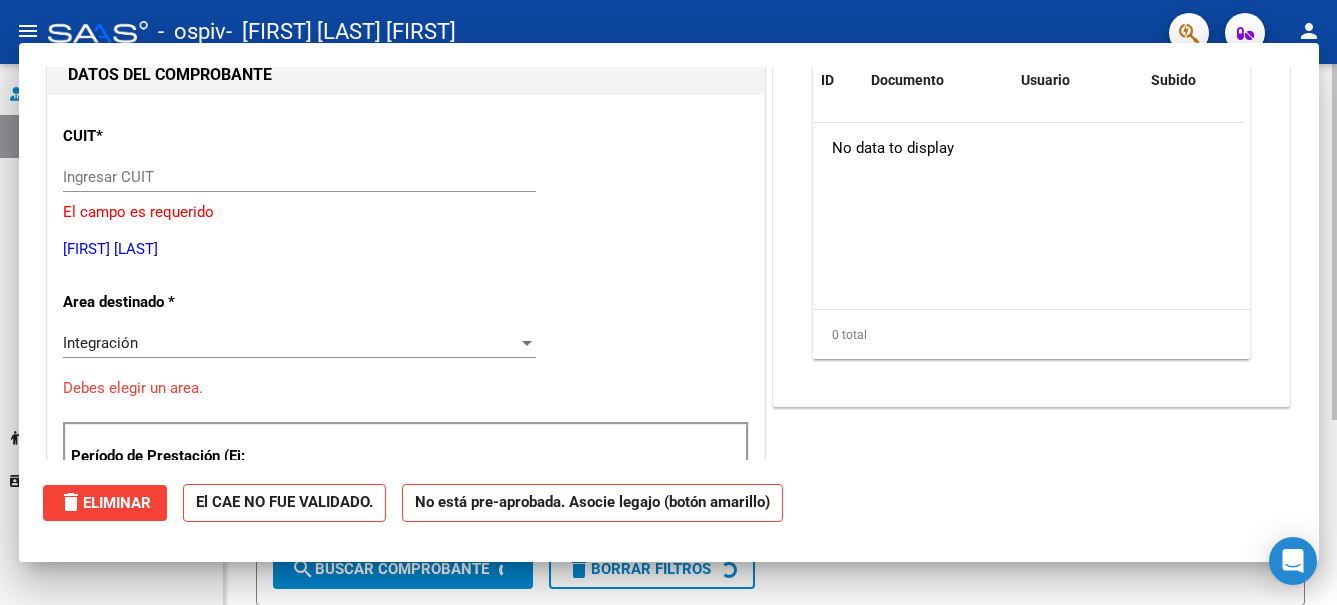 scroll, scrollTop: 0, scrollLeft: 0, axis: both 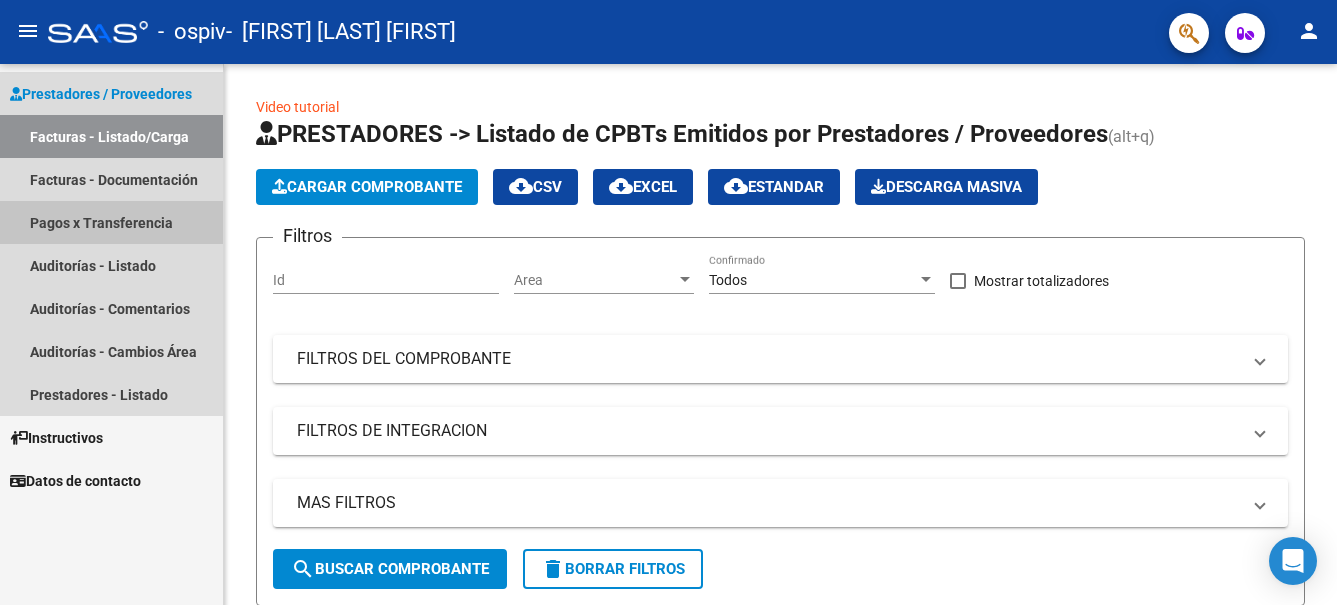 click on "Pagos x Transferencia" at bounding box center [111, 222] 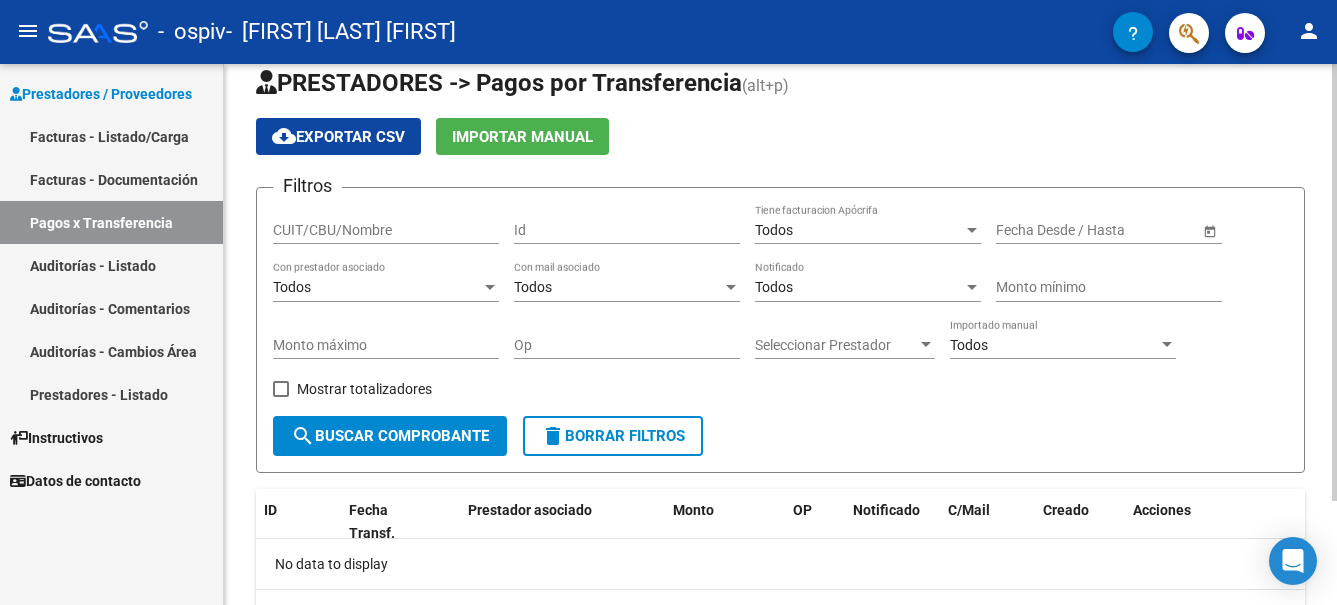 scroll, scrollTop: 0, scrollLeft: 0, axis: both 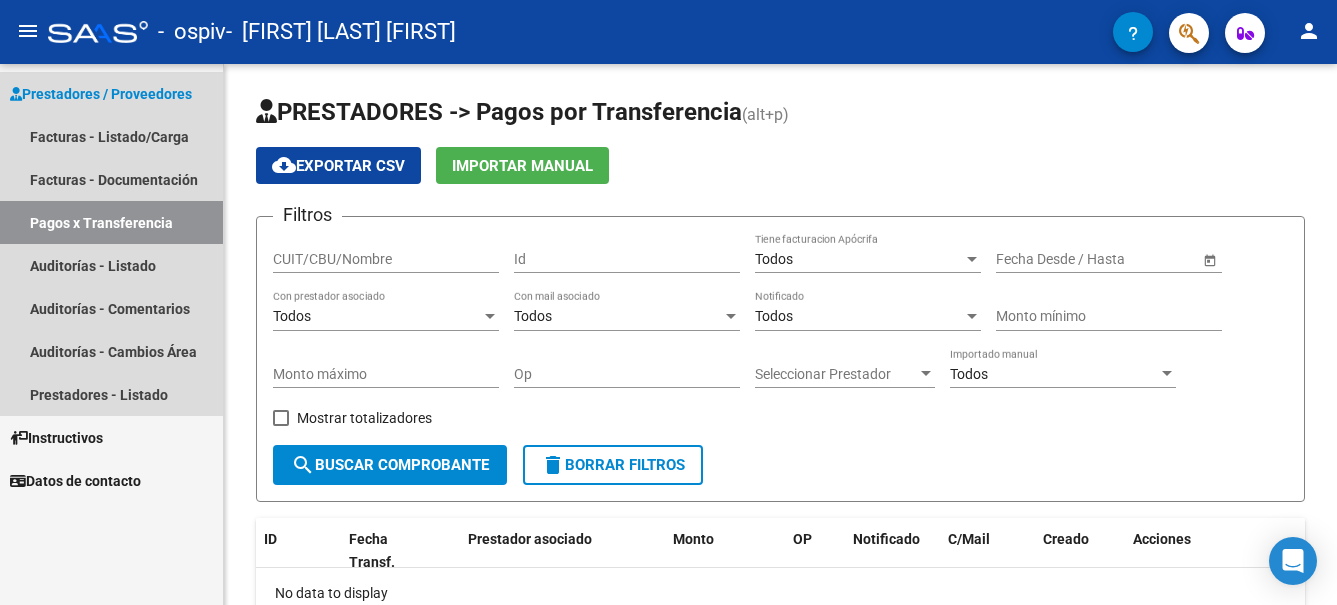 click on "Prestadores / Proveedores" at bounding box center (101, 94) 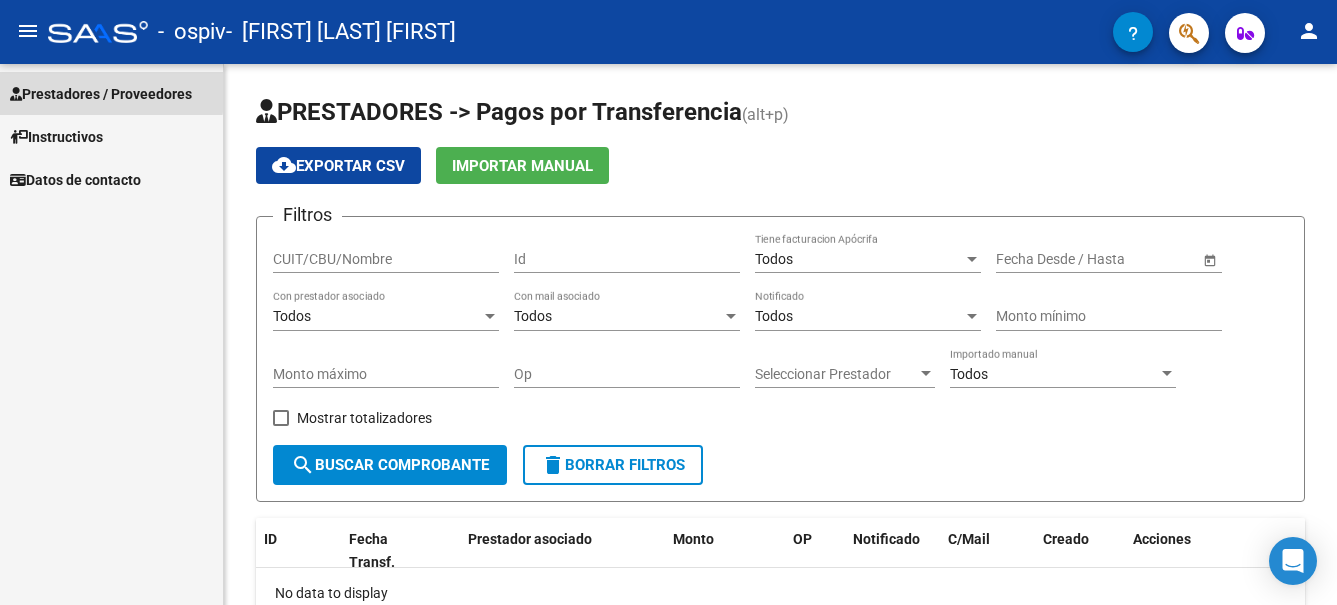click on "Prestadores / Proveedores" at bounding box center (101, 94) 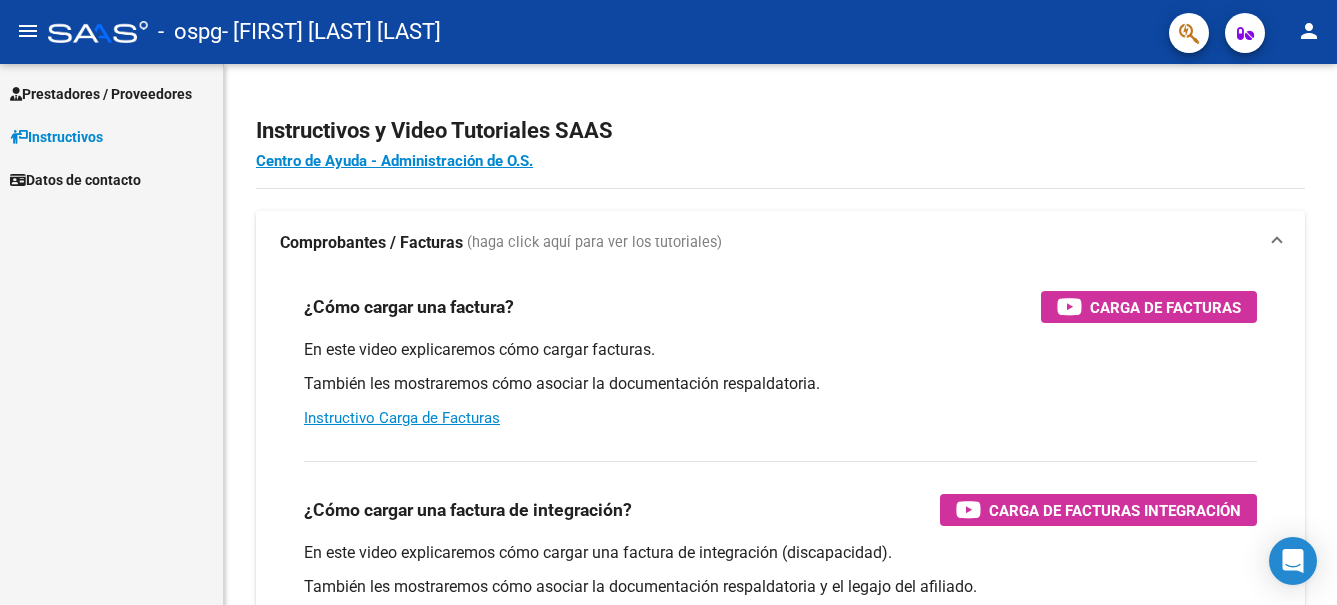 scroll, scrollTop: 0, scrollLeft: 0, axis: both 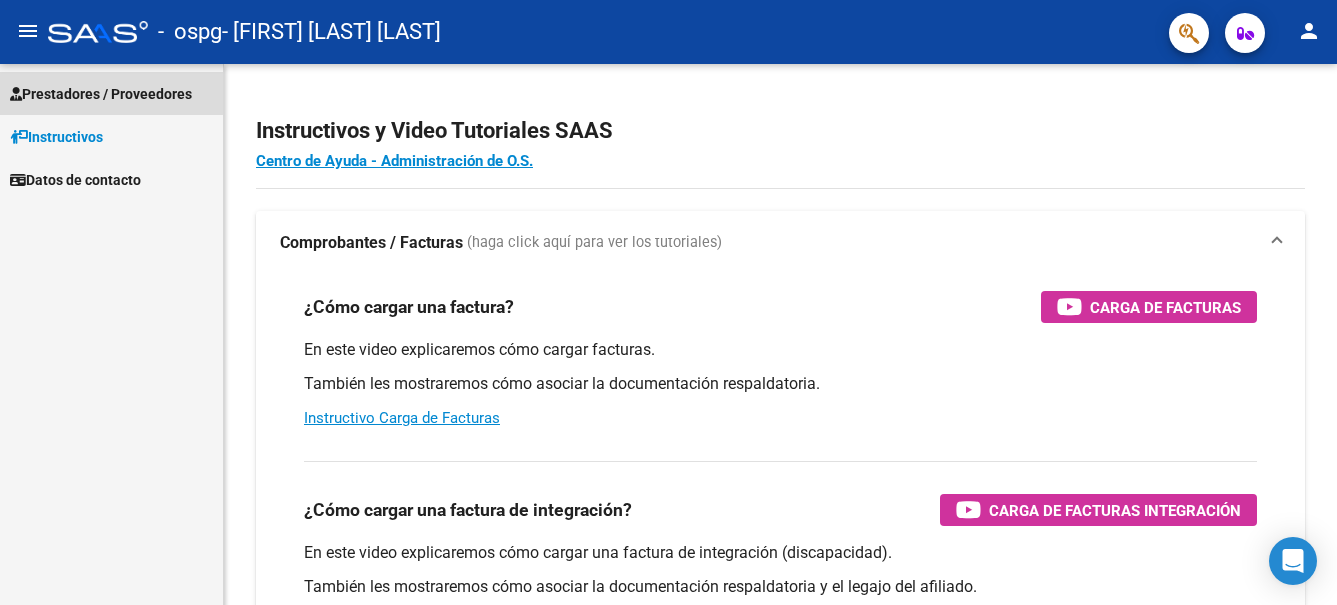 click on "Prestadores / Proveedores" at bounding box center [101, 94] 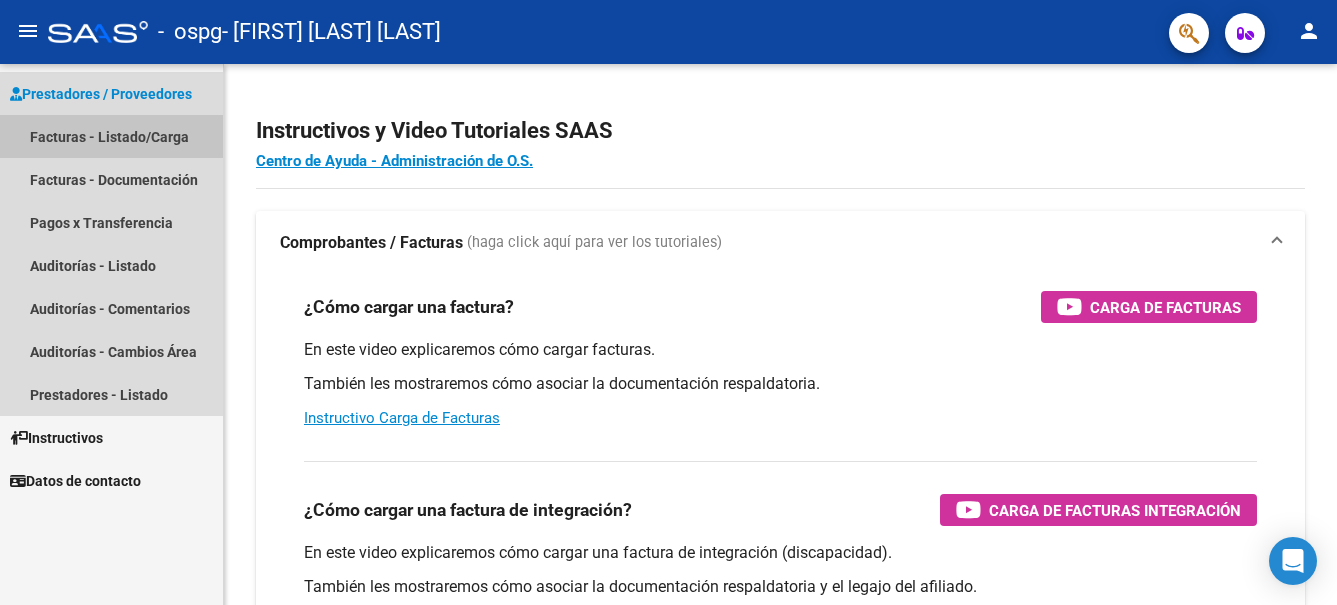click on "Facturas - Listado/Carga" at bounding box center (111, 136) 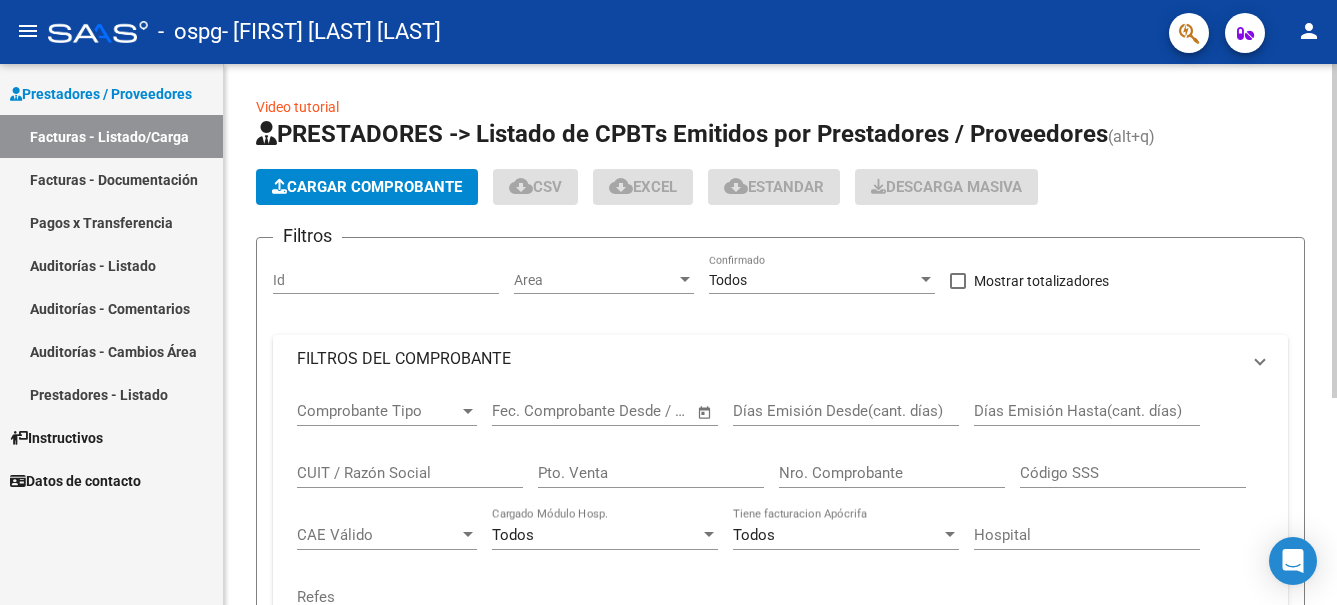click on "Cargar Comprobante" 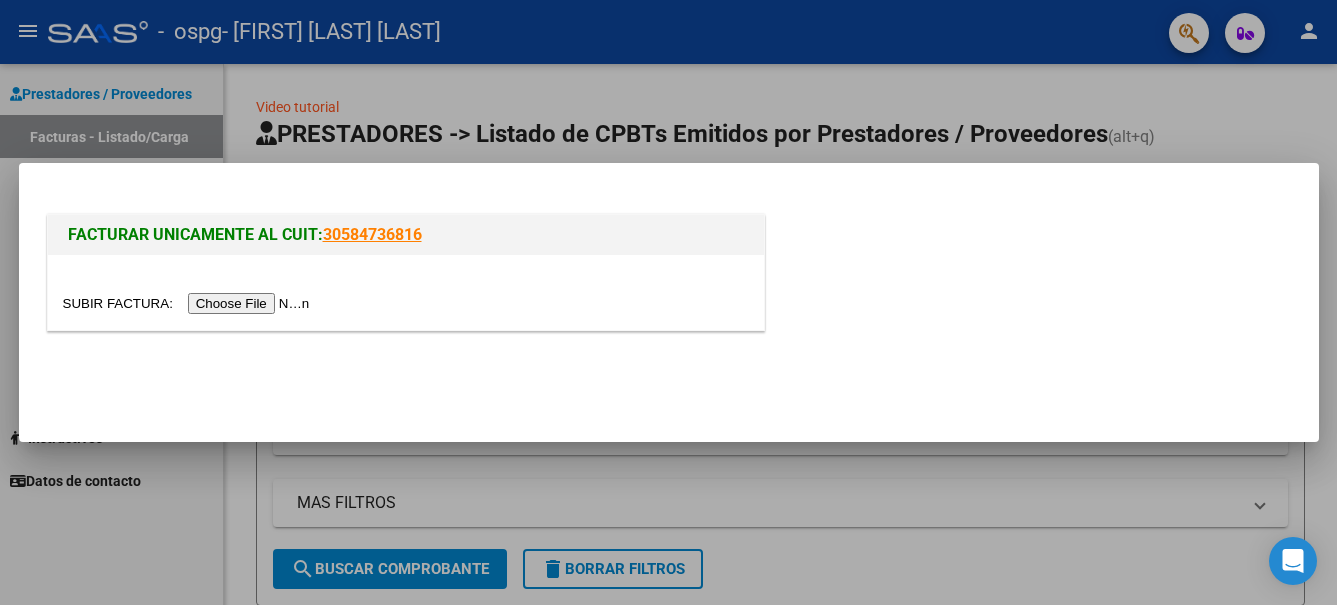click at bounding box center [189, 303] 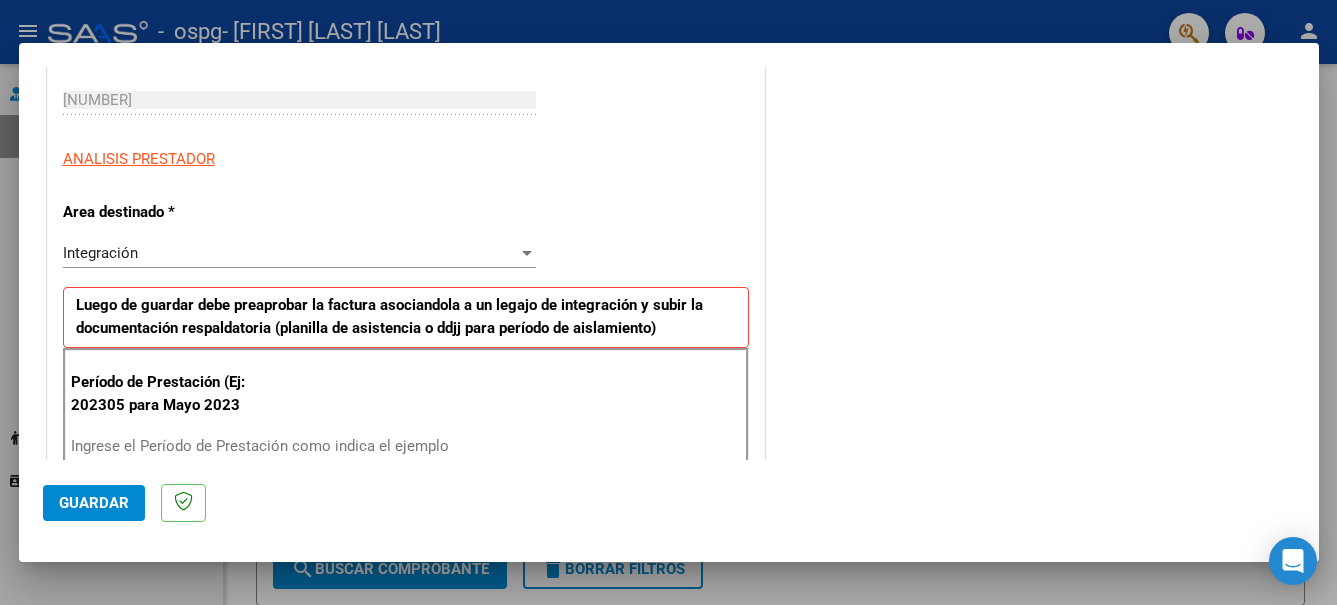 scroll, scrollTop: 400, scrollLeft: 0, axis: vertical 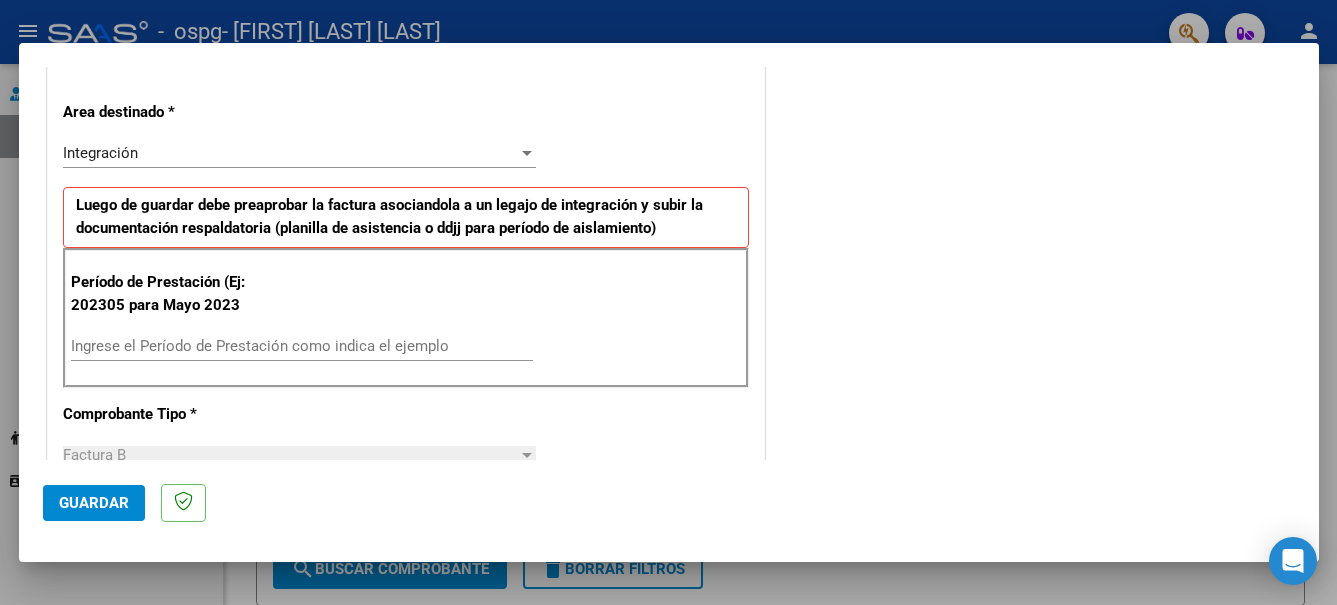 click on "Ingrese el Período de Prestación como indica el ejemplo" at bounding box center [302, 346] 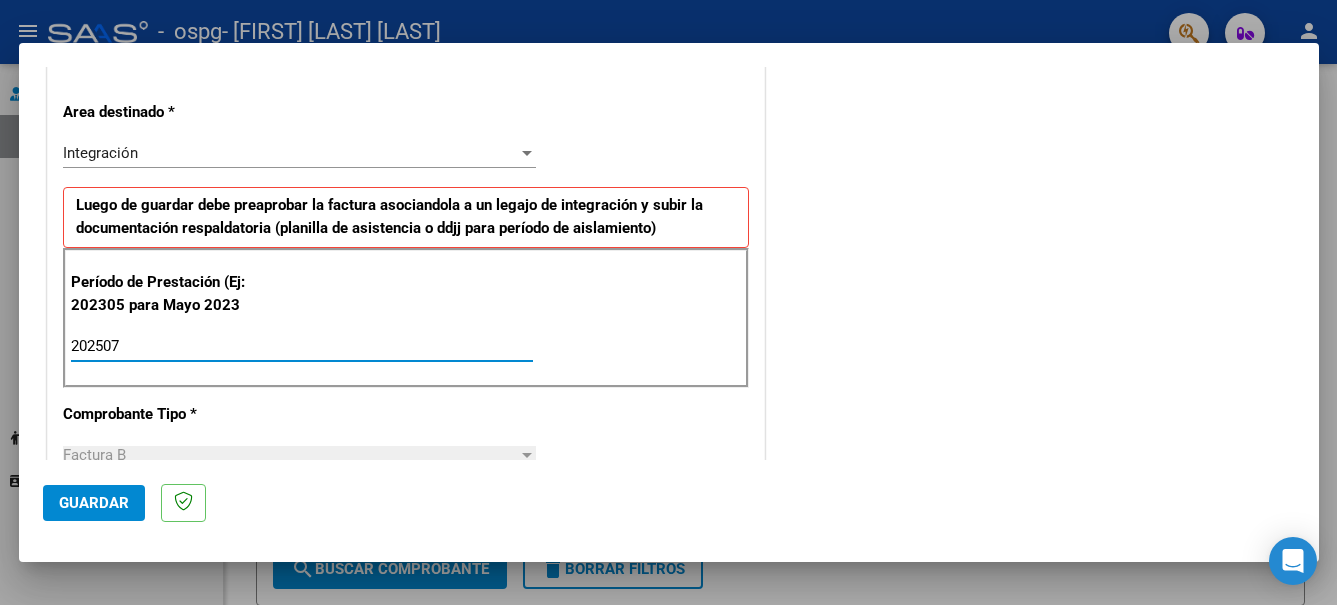 type on "202507" 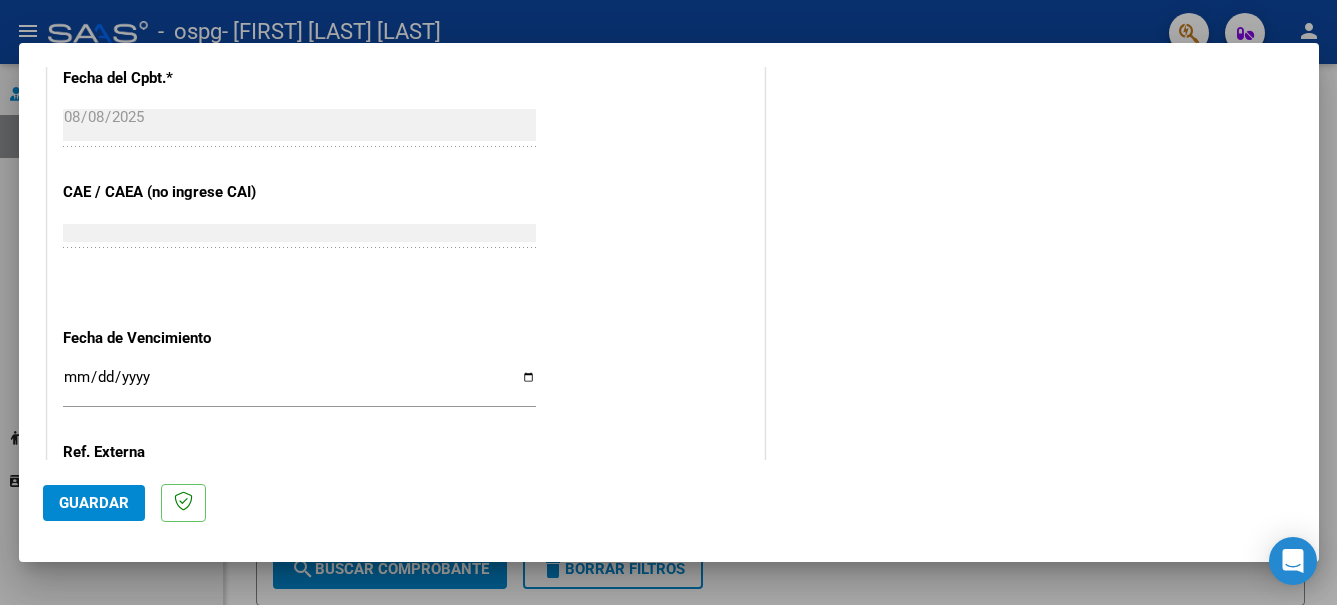 scroll, scrollTop: 1200, scrollLeft: 0, axis: vertical 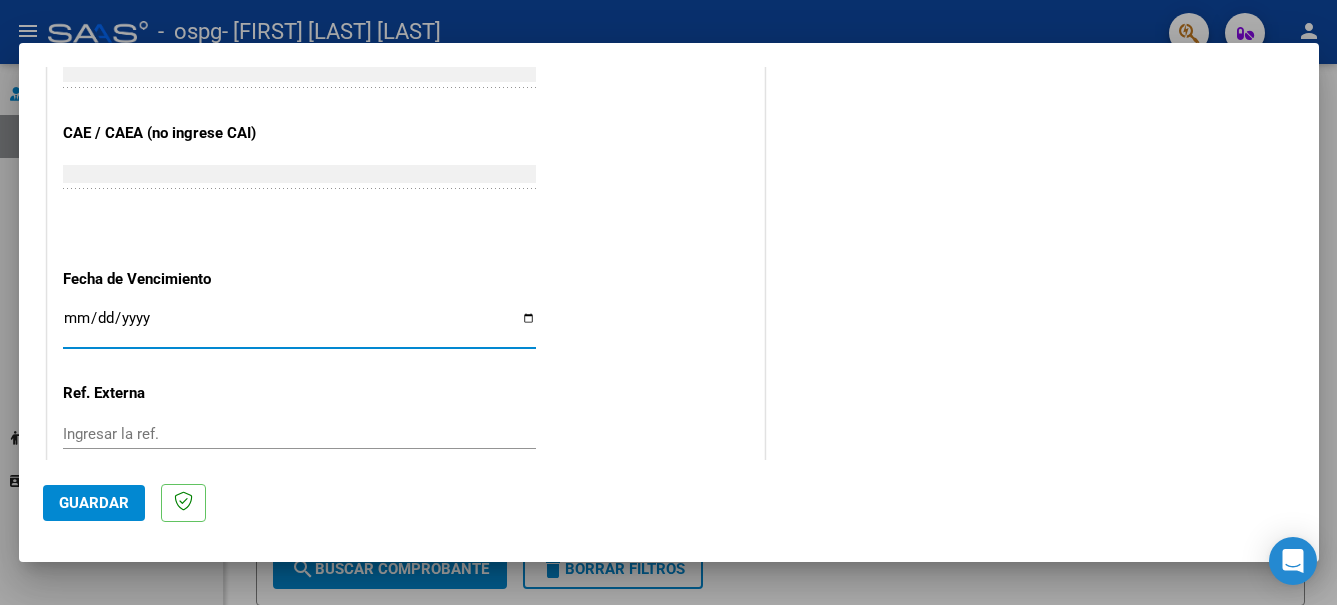 click on "Ingresar la fecha" at bounding box center [299, 326] 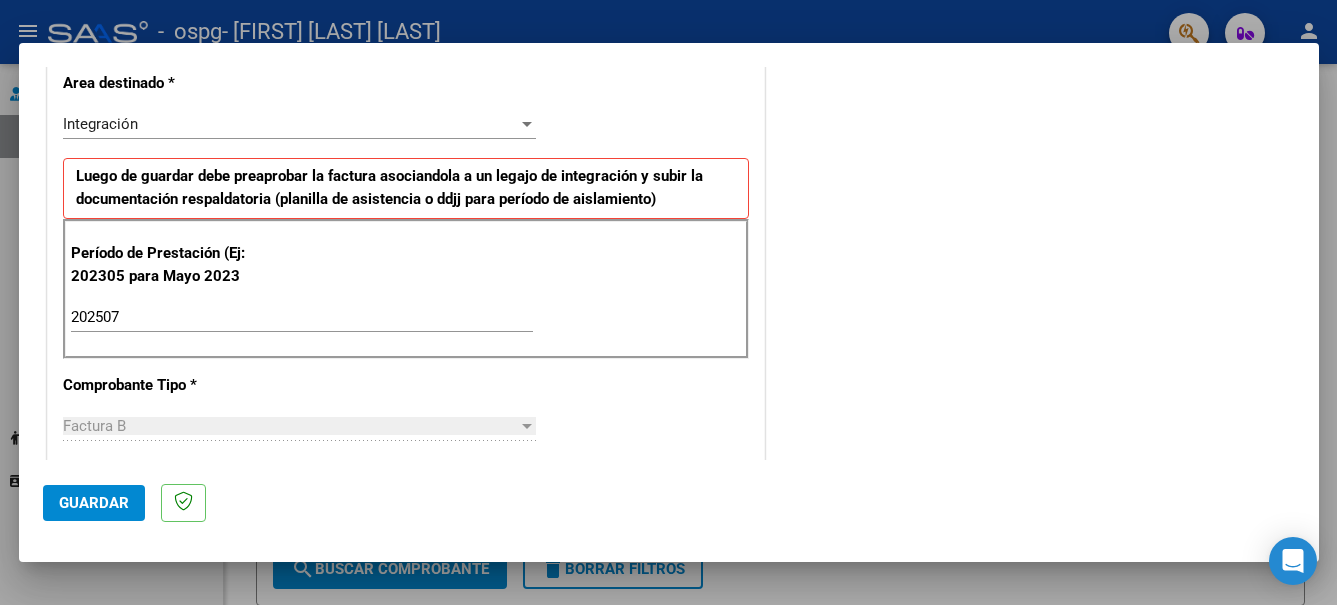 scroll, scrollTop: 0, scrollLeft: 0, axis: both 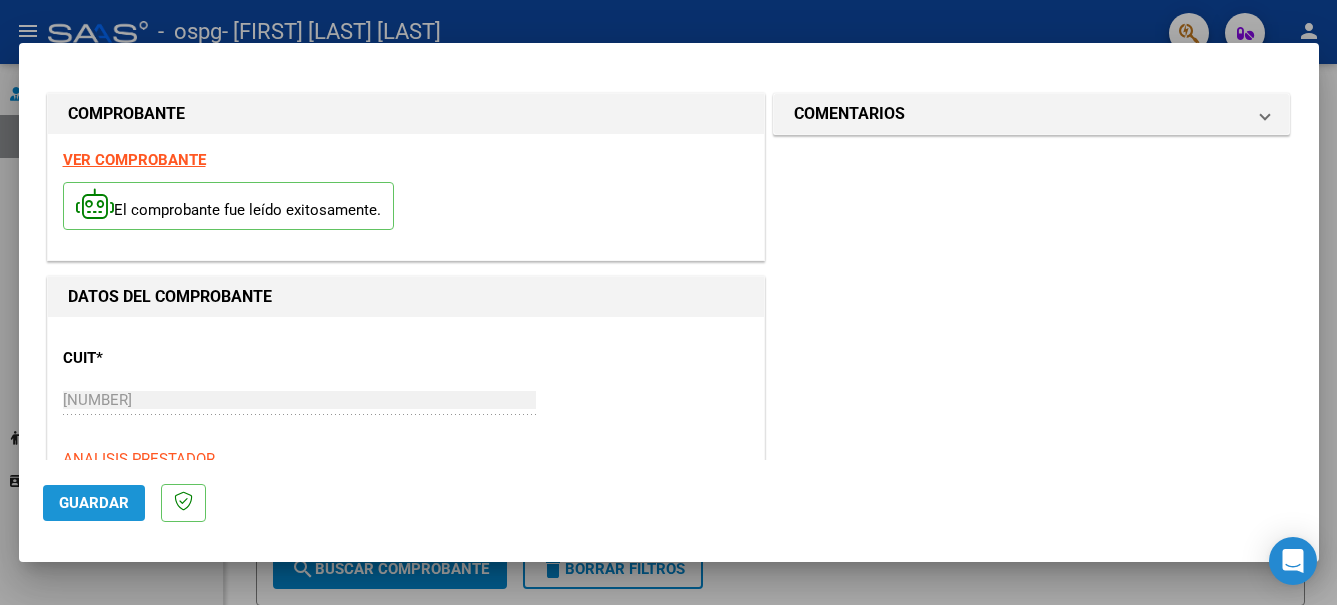 click on "Guardar" 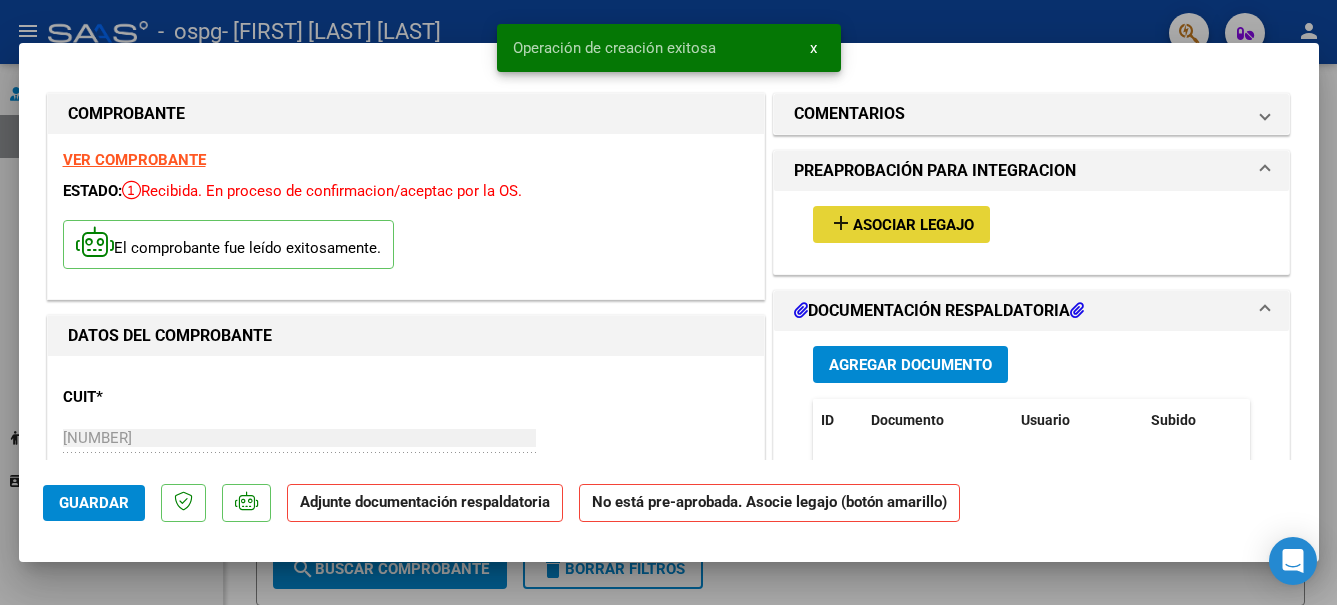 click on "Asociar Legajo" at bounding box center (913, 225) 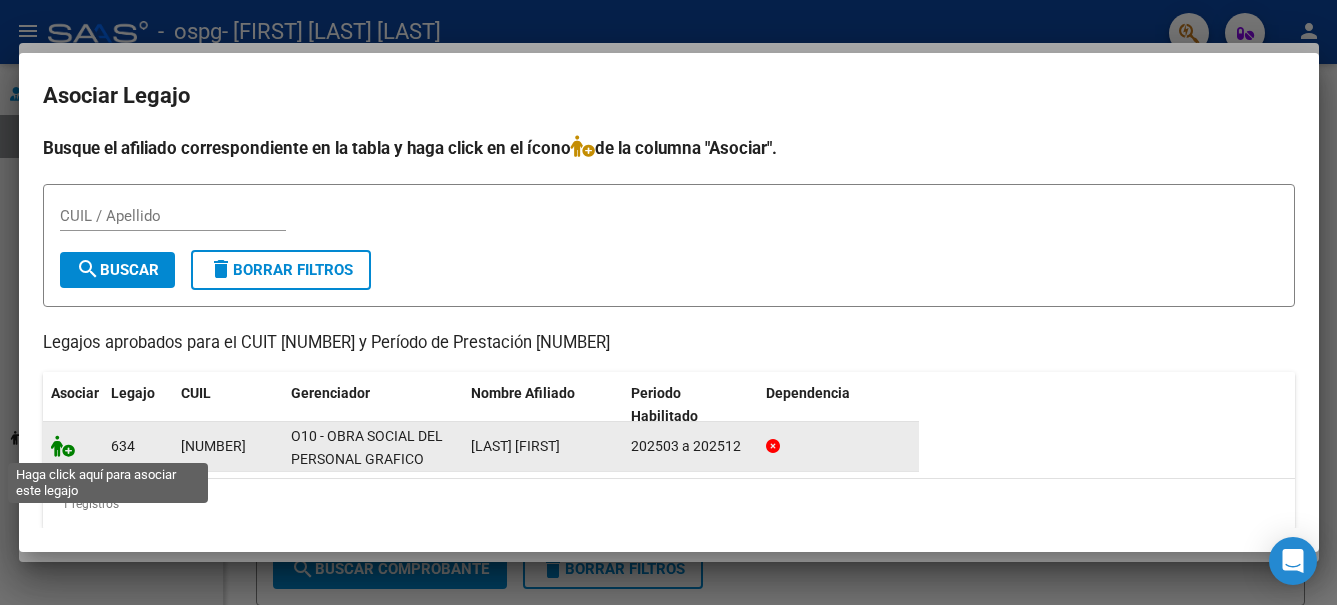 click 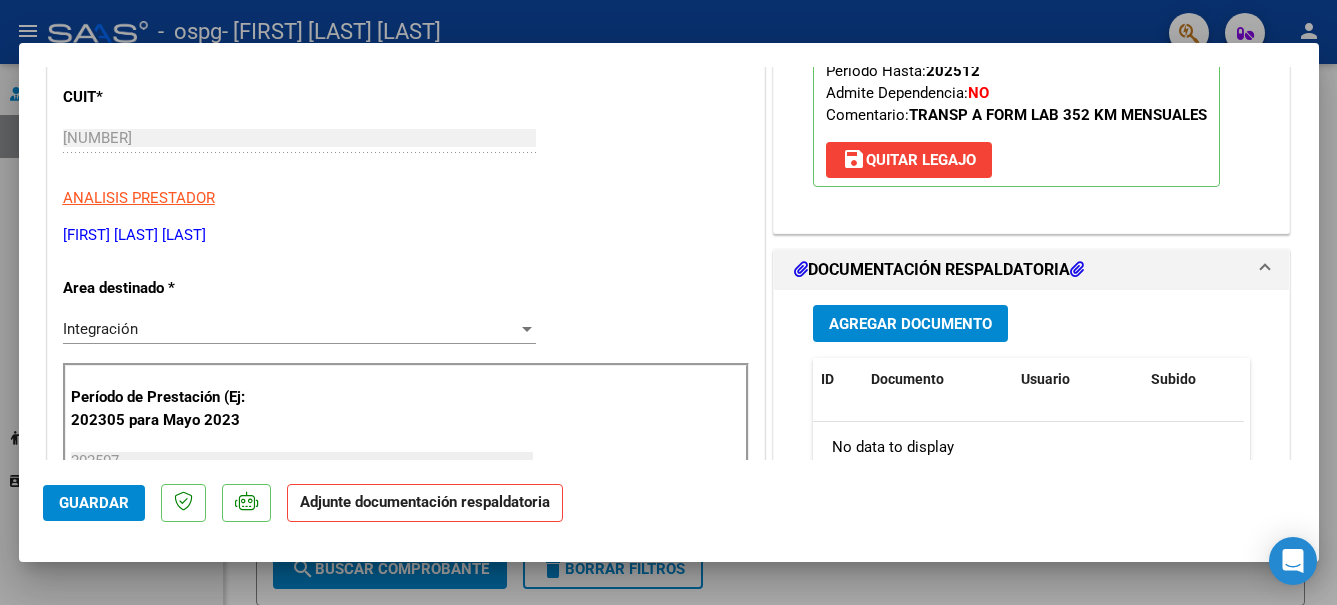 scroll, scrollTop: 400, scrollLeft: 0, axis: vertical 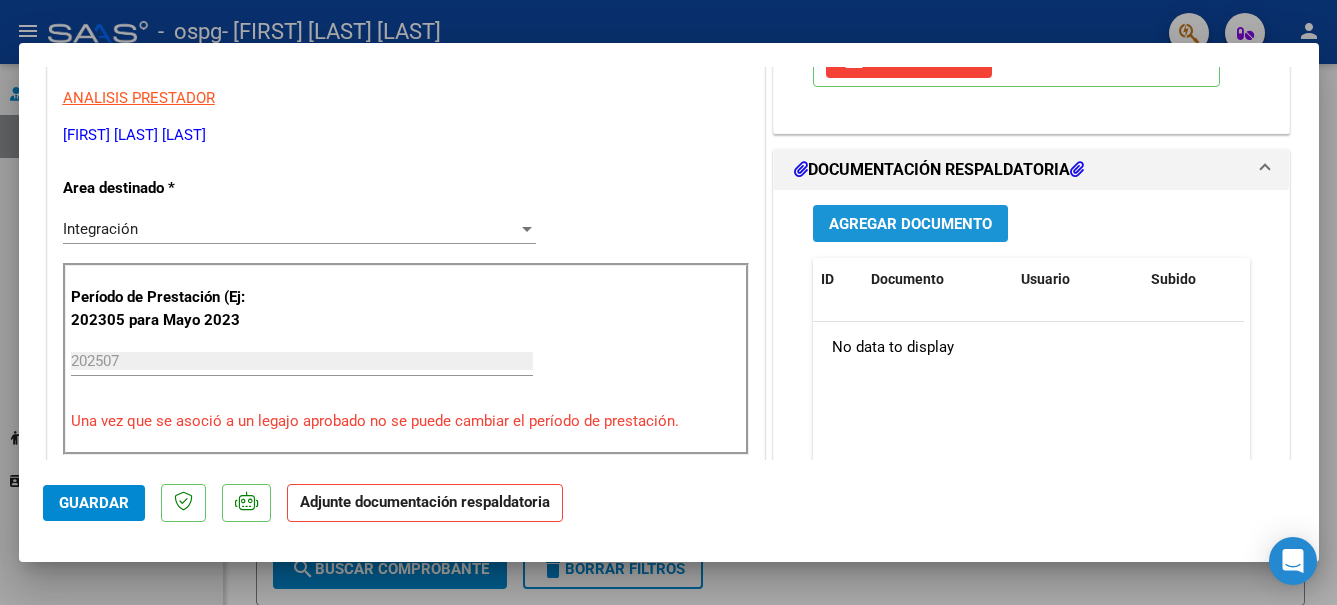 click on "Agregar Documento" at bounding box center [910, 223] 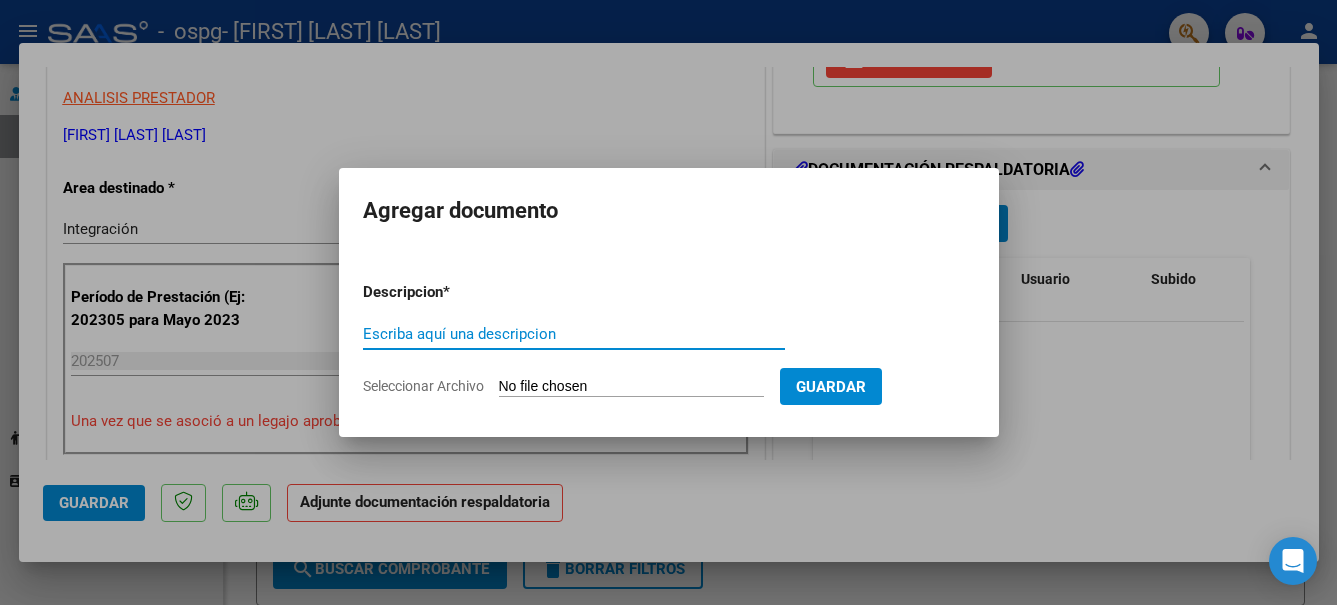 click on "Escriba aquí una descripcion" at bounding box center (574, 334) 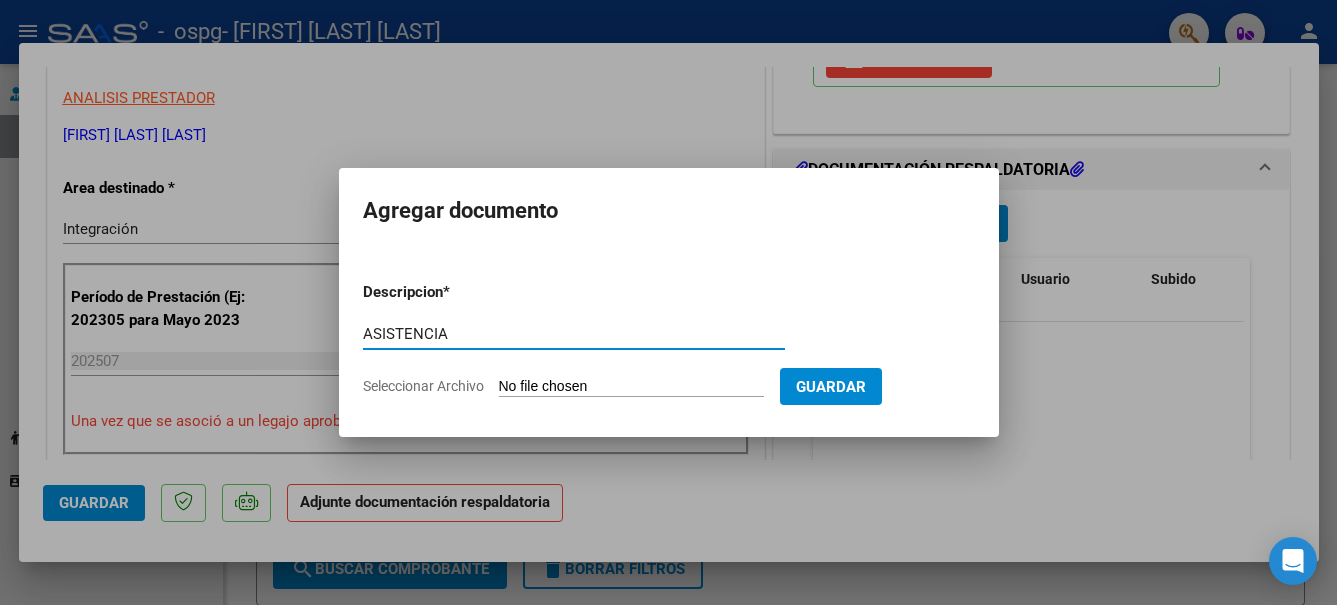 type on "ASISTENCIA" 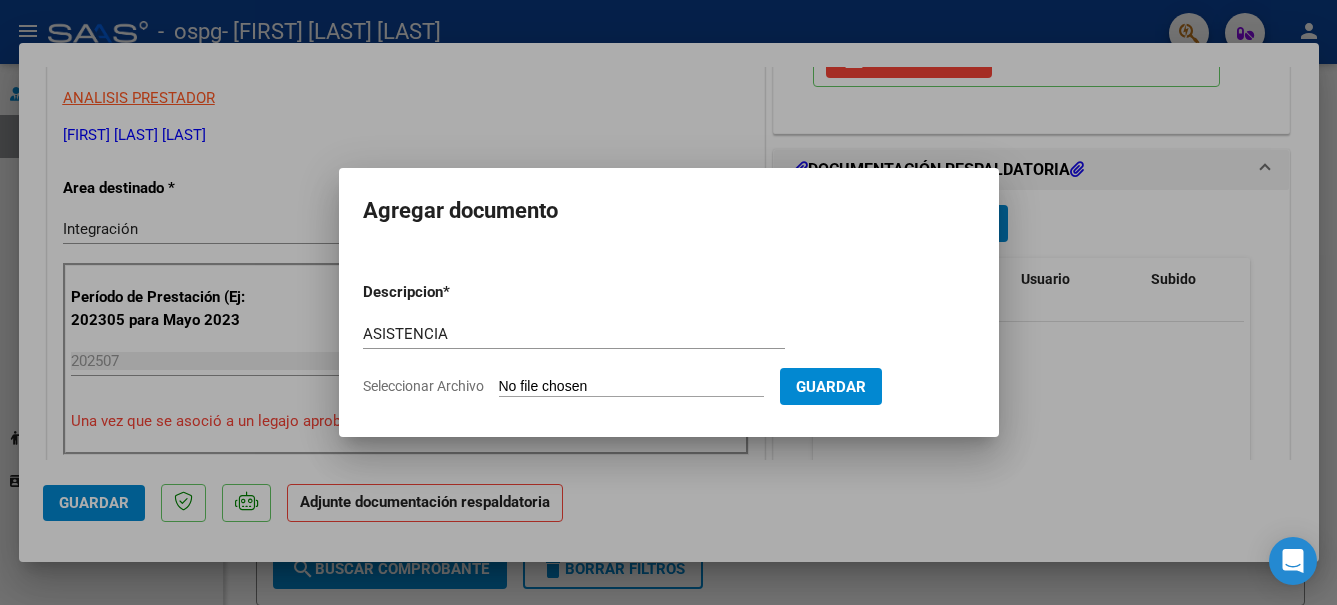 click on "Seleccionar Archivo" at bounding box center [631, 387] 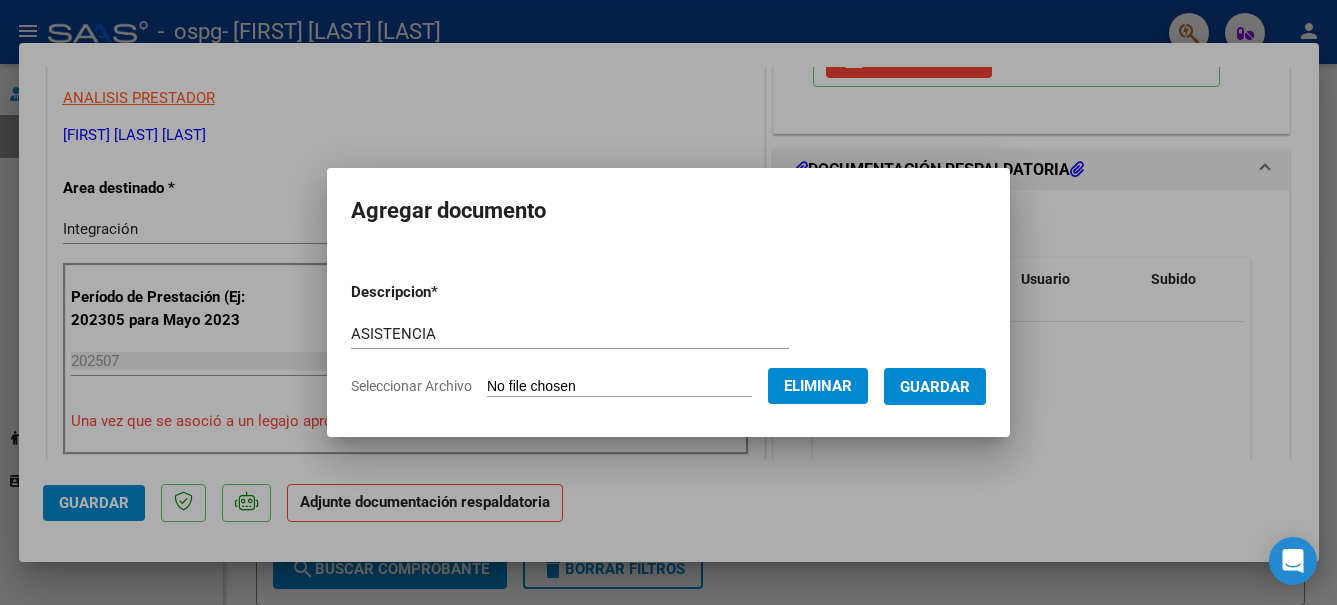 click on "Guardar" at bounding box center [935, 387] 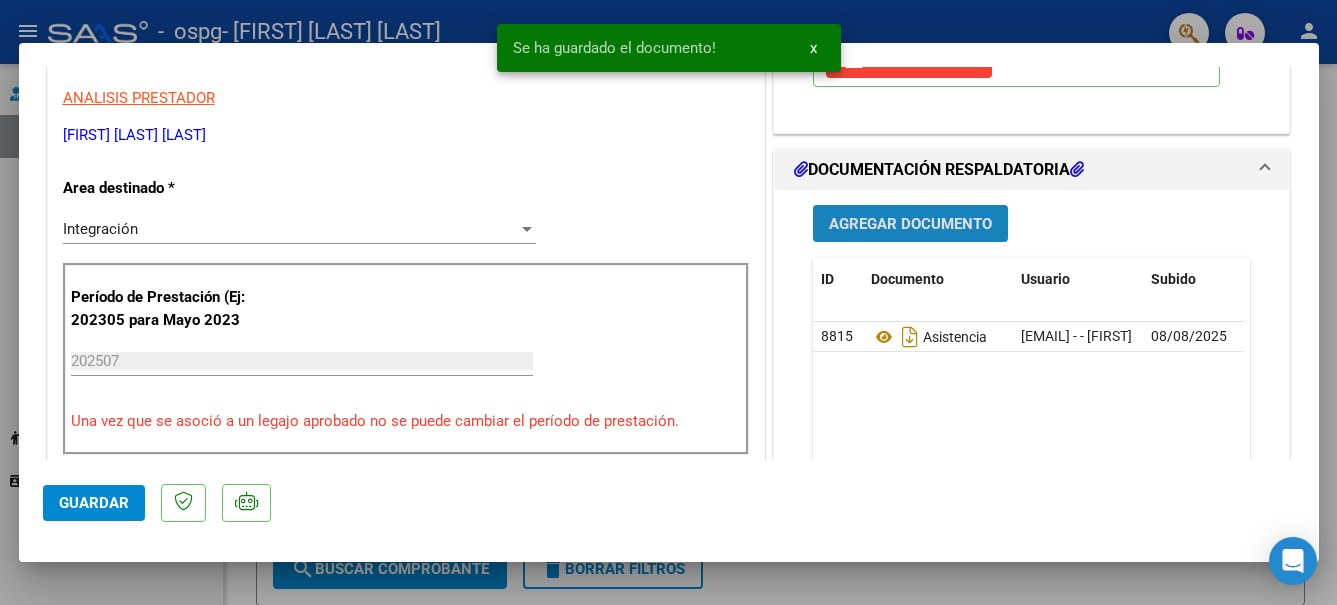 click on "Agregar Documento" at bounding box center [910, 224] 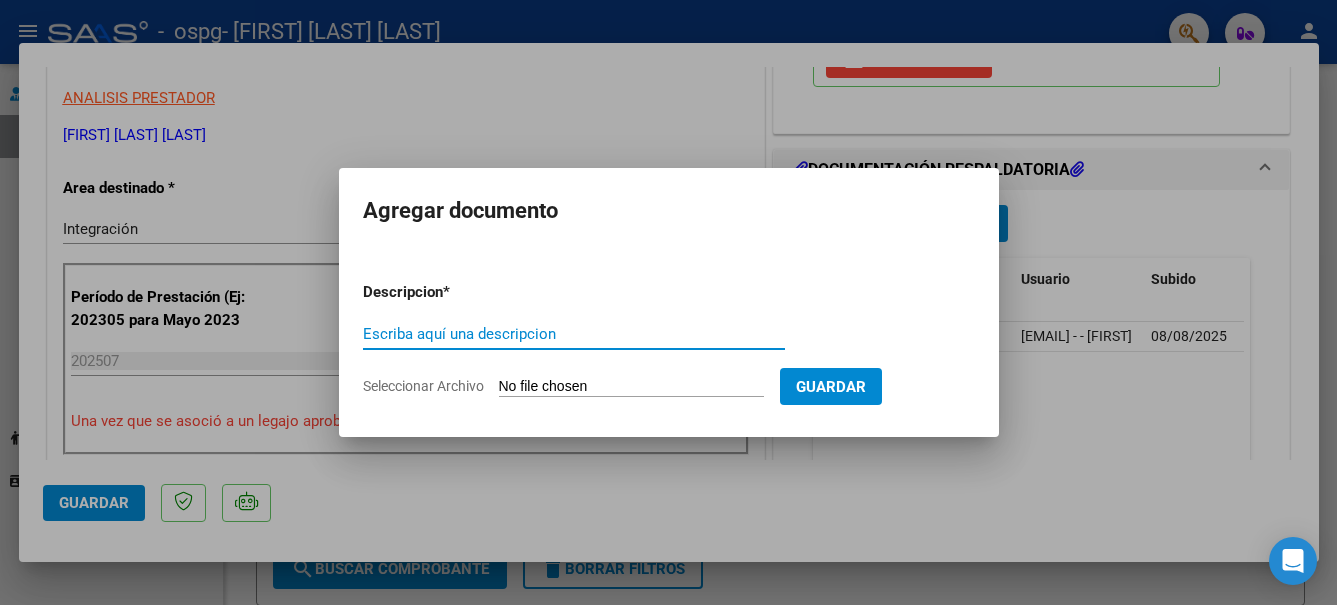 click on "Escriba aquí una descripcion" at bounding box center (574, 334) 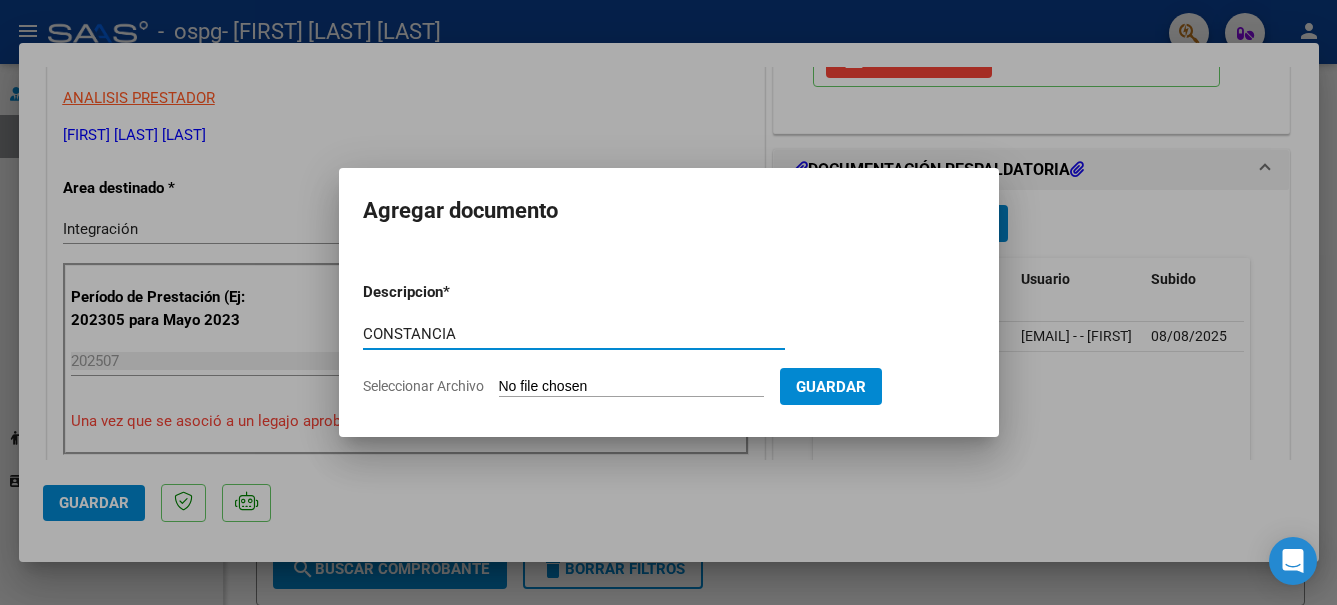 type on "CONSTANCIA" 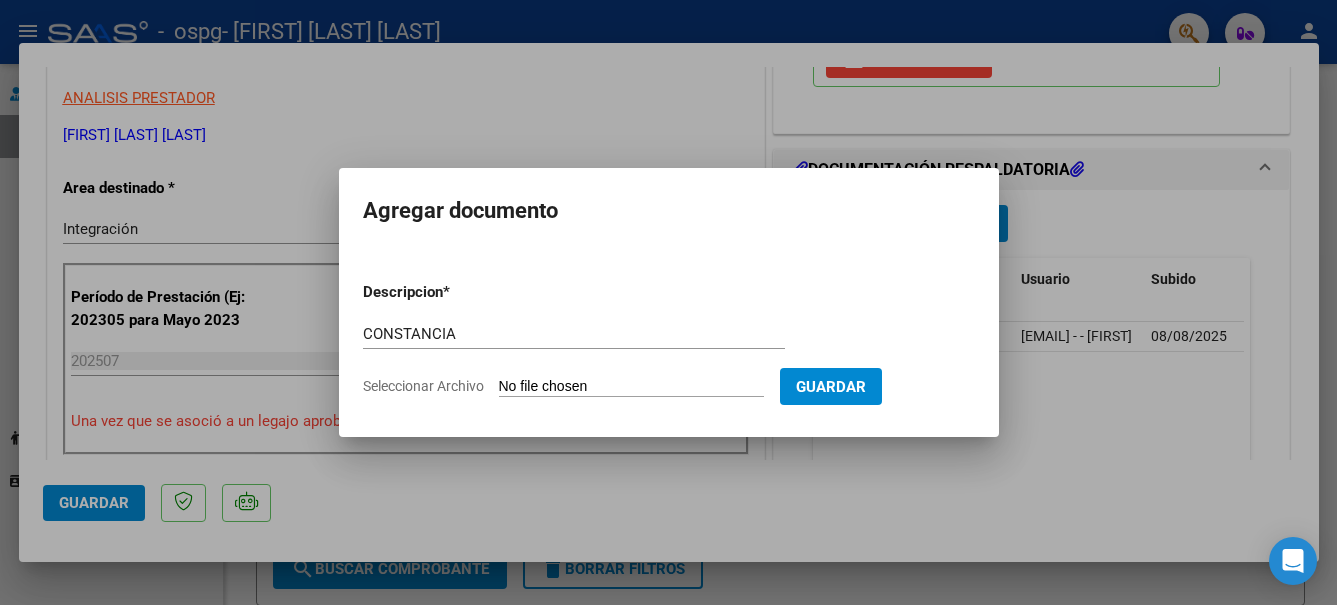 click on "Seleccionar Archivo" at bounding box center [631, 387] 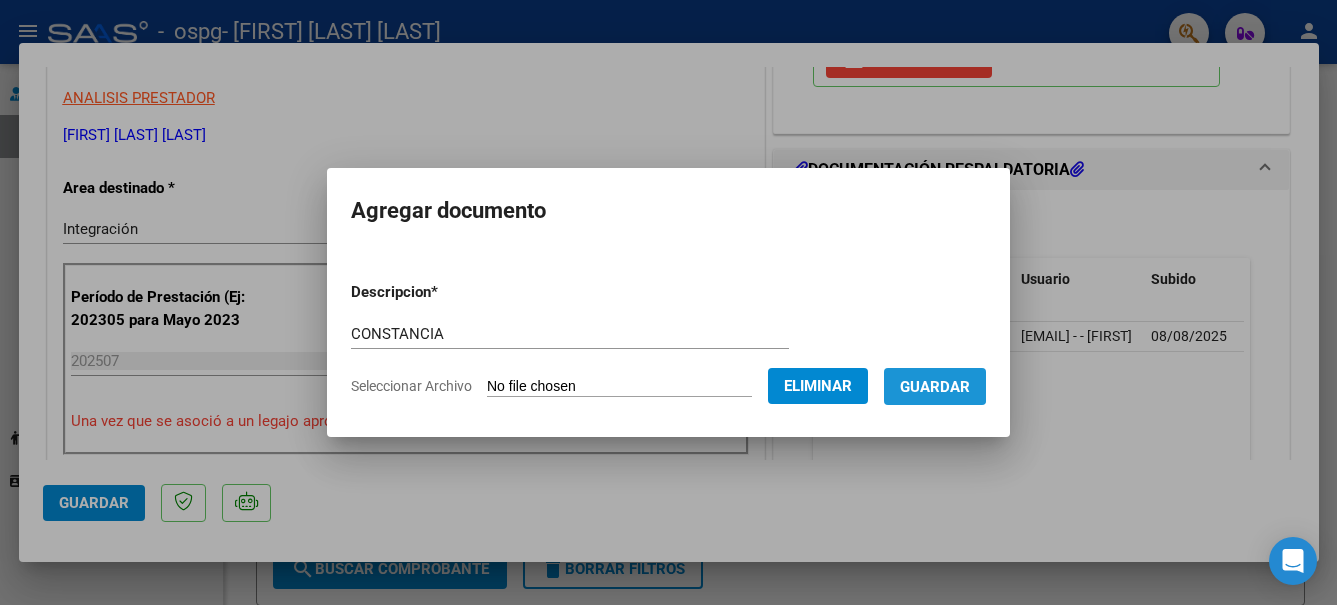 click on "Guardar" at bounding box center [935, 387] 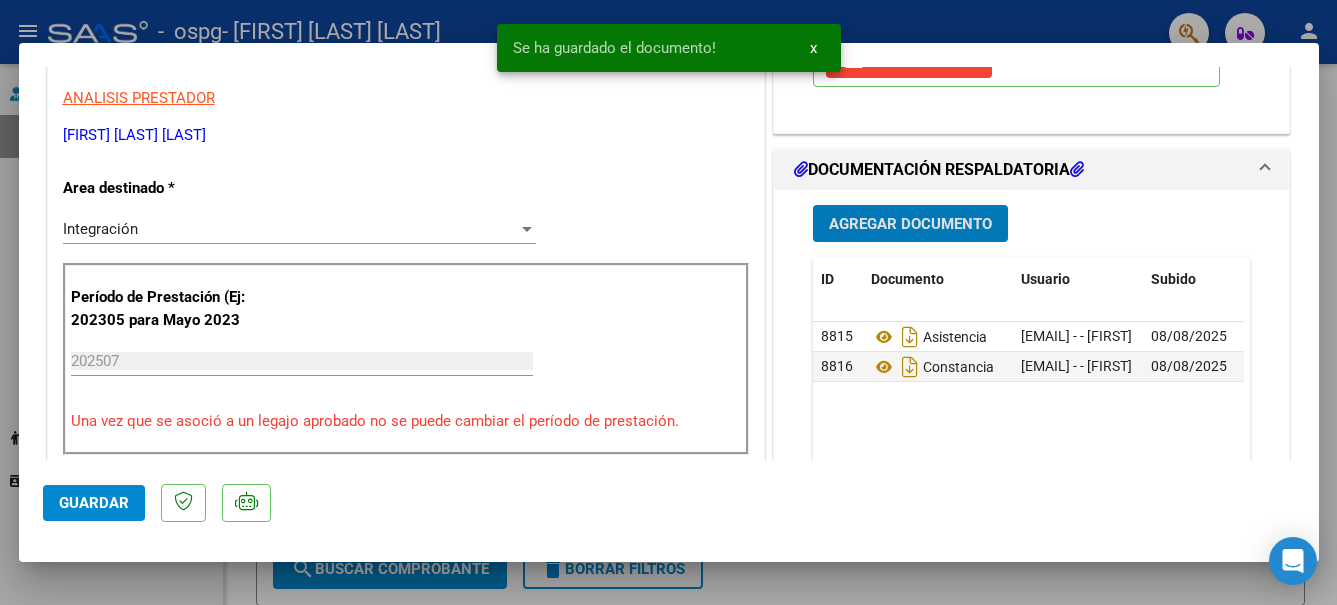 scroll, scrollTop: 200, scrollLeft: 0, axis: vertical 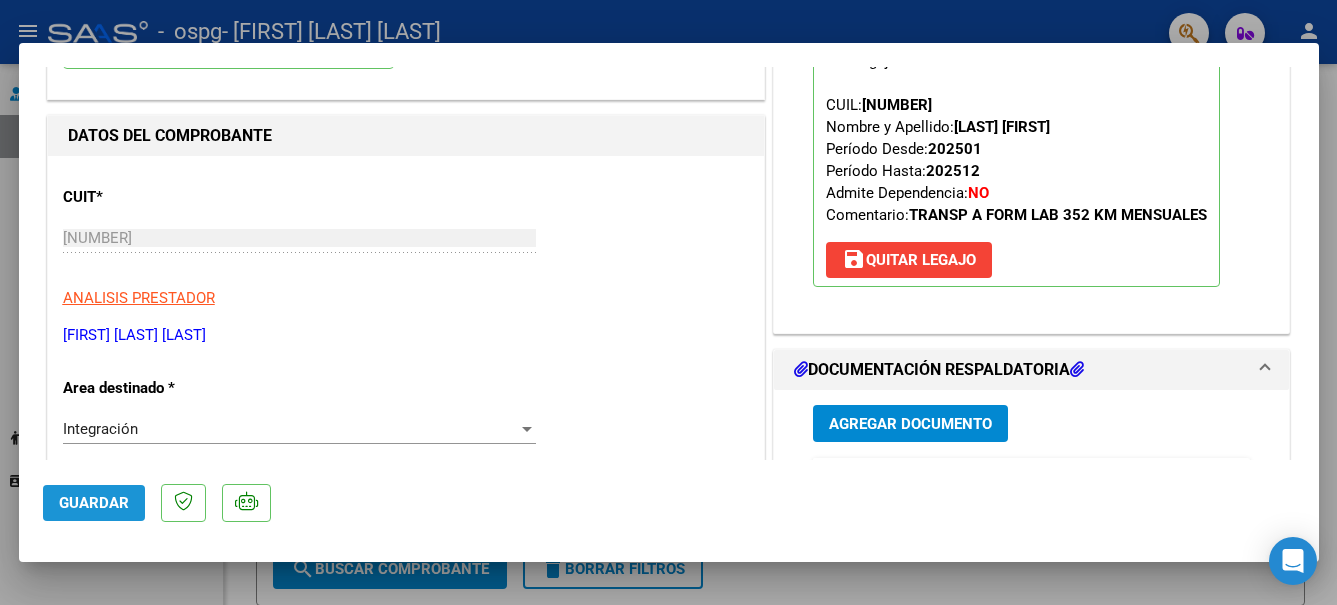 click on "Guardar" 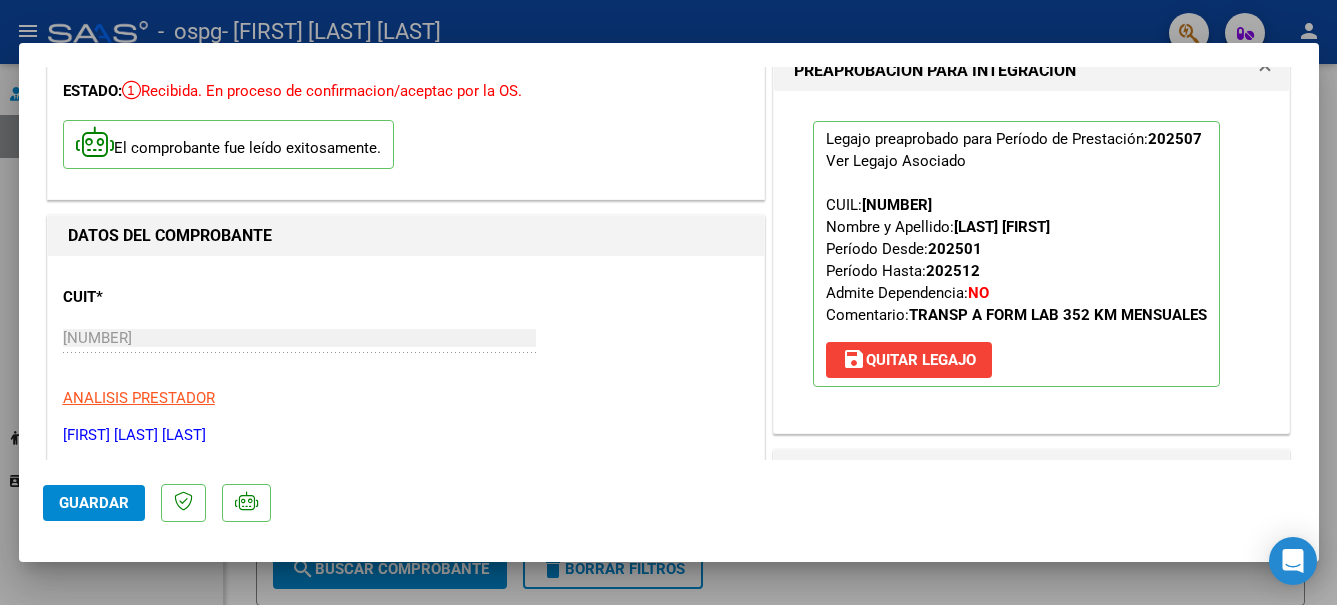 scroll, scrollTop: 0, scrollLeft: 0, axis: both 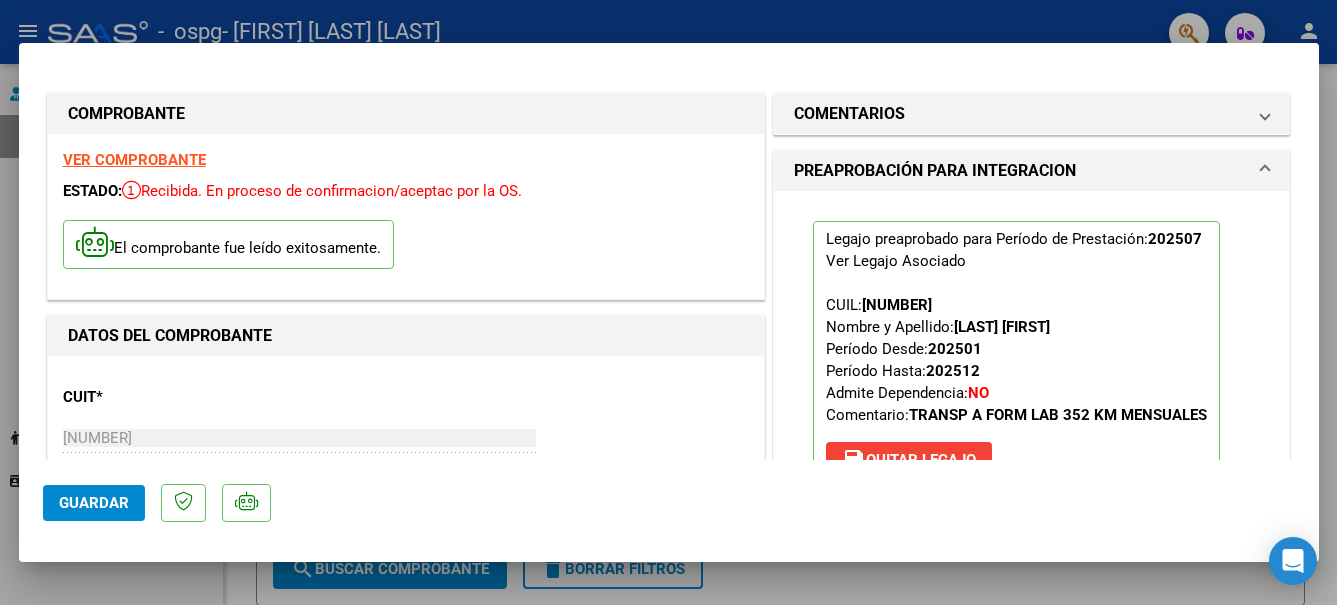 click at bounding box center (668, 302) 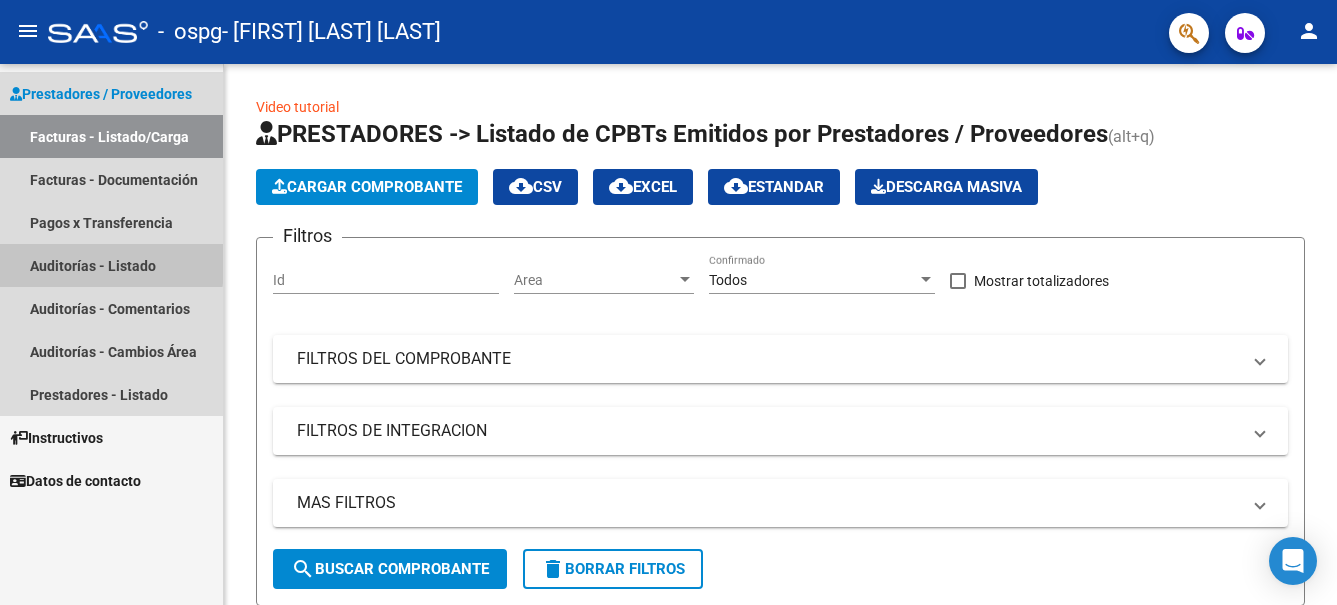 click on "Auditorías - Listado" at bounding box center [111, 265] 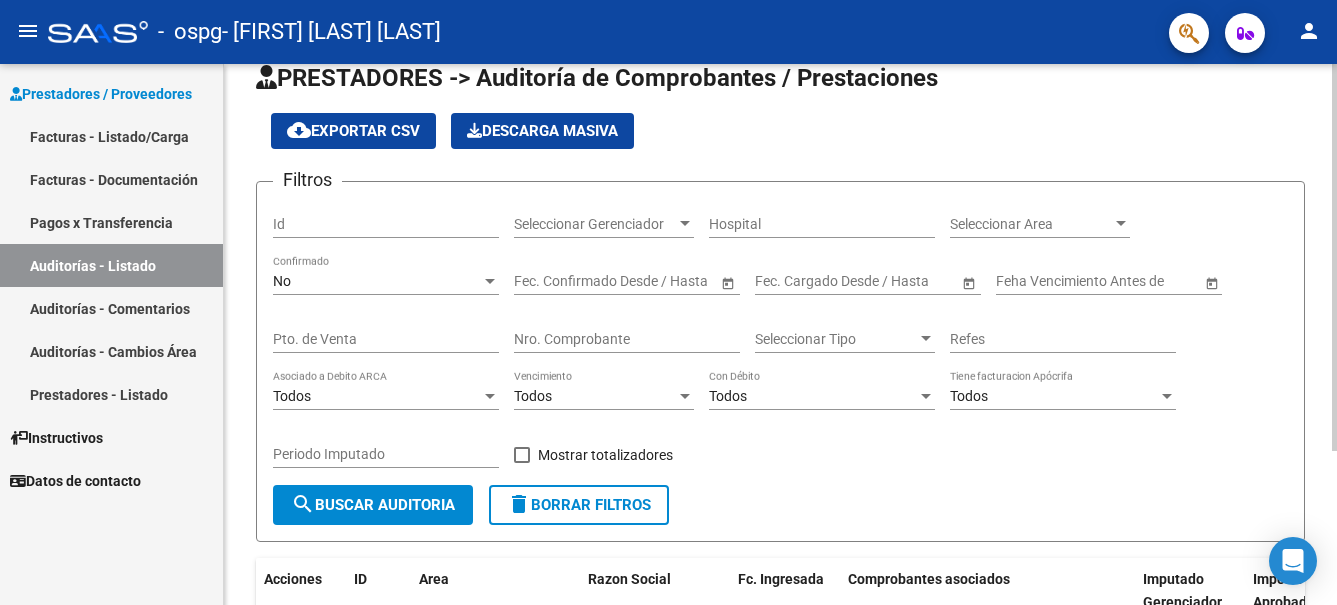 scroll, scrollTop: 0, scrollLeft: 0, axis: both 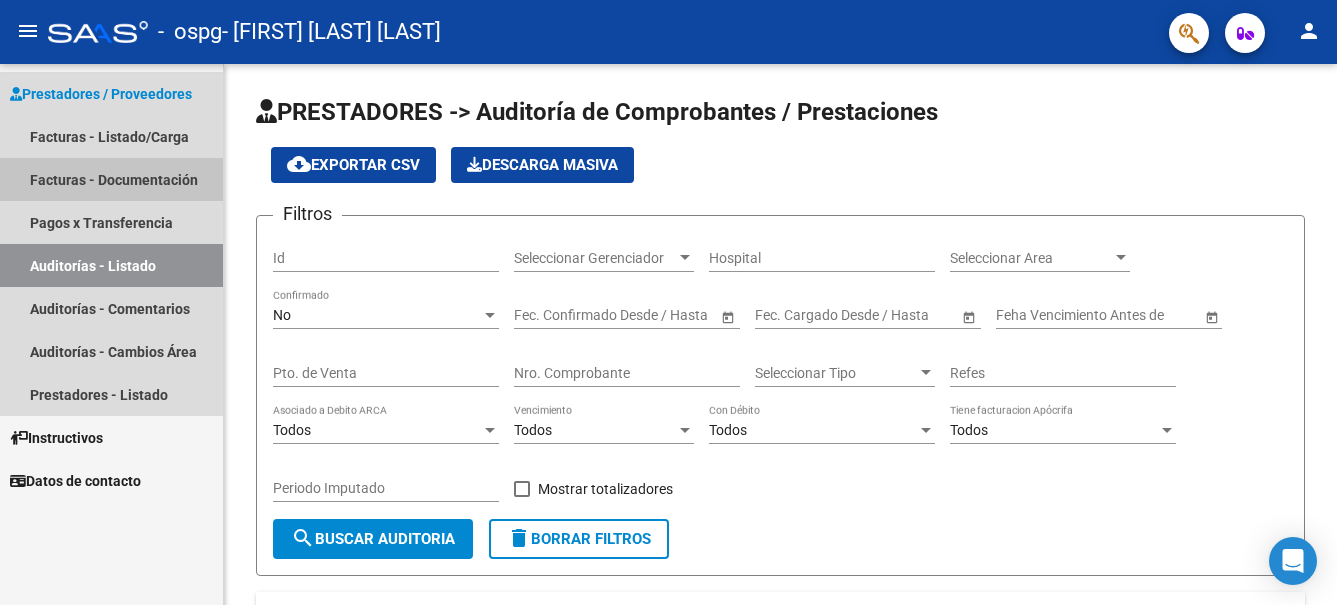 click on "Facturas - Documentación" at bounding box center [111, 179] 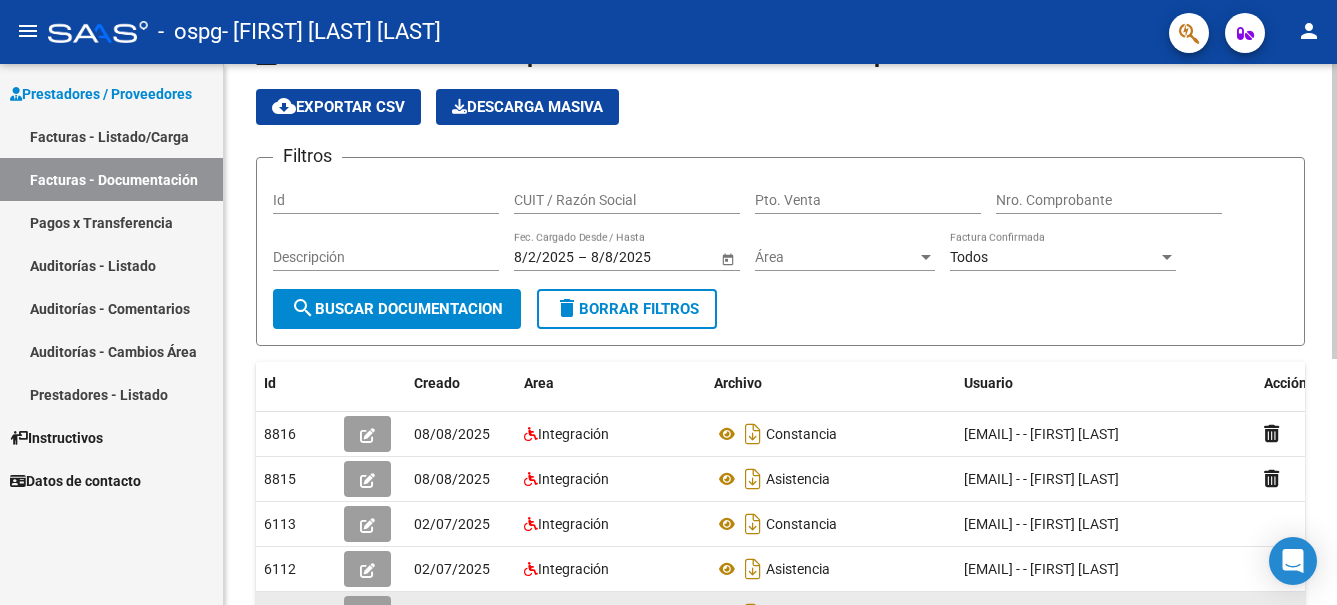 scroll, scrollTop: 0, scrollLeft: 0, axis: both 